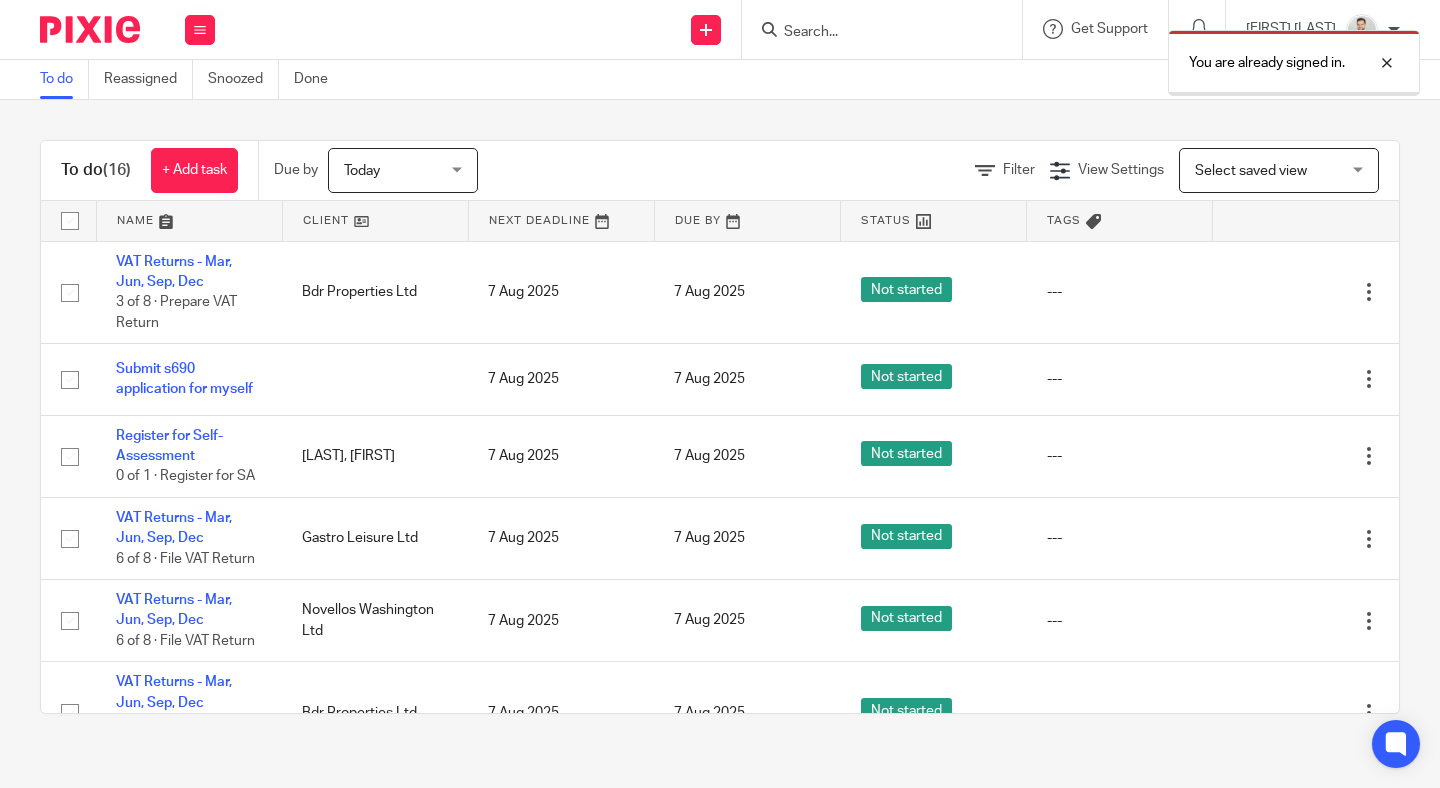 scroll, scrollTop: 0, scrollLeft: 0, axis: both 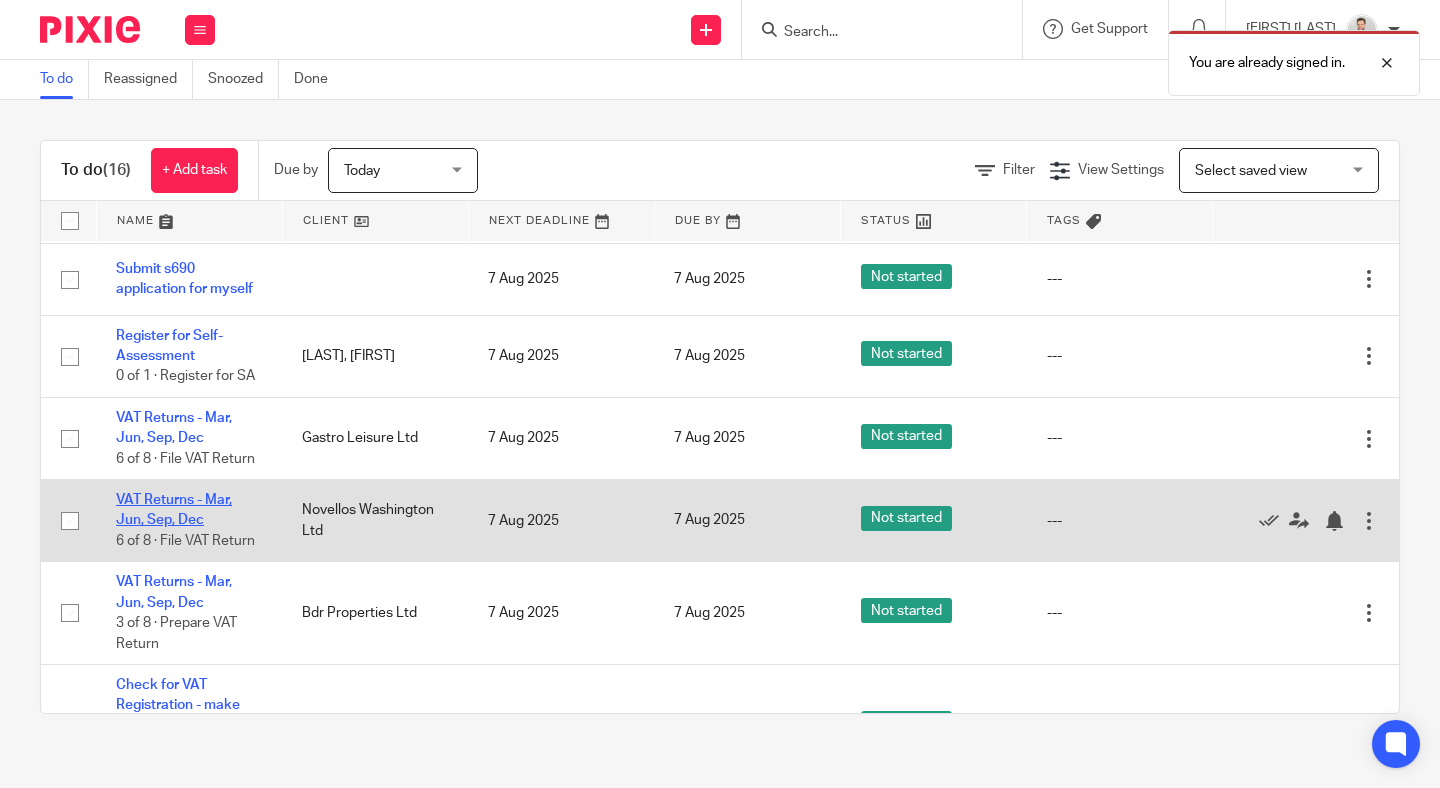 click on "VAT Returns - Mar, Jun, Sep, Dec" at bounding box center (174, 510) 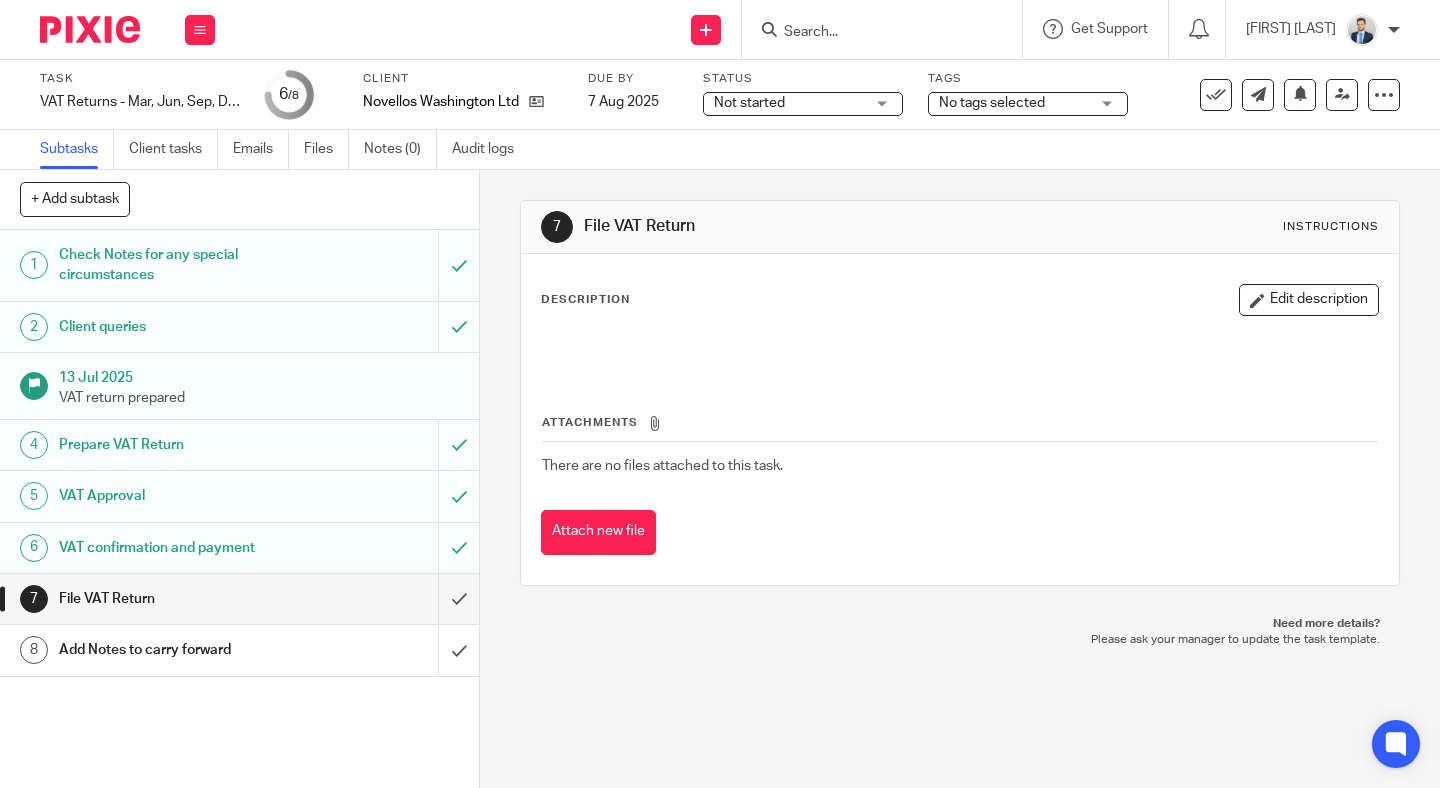 scroll, scrollTop: 0, scrollLeft: 0, axis: both 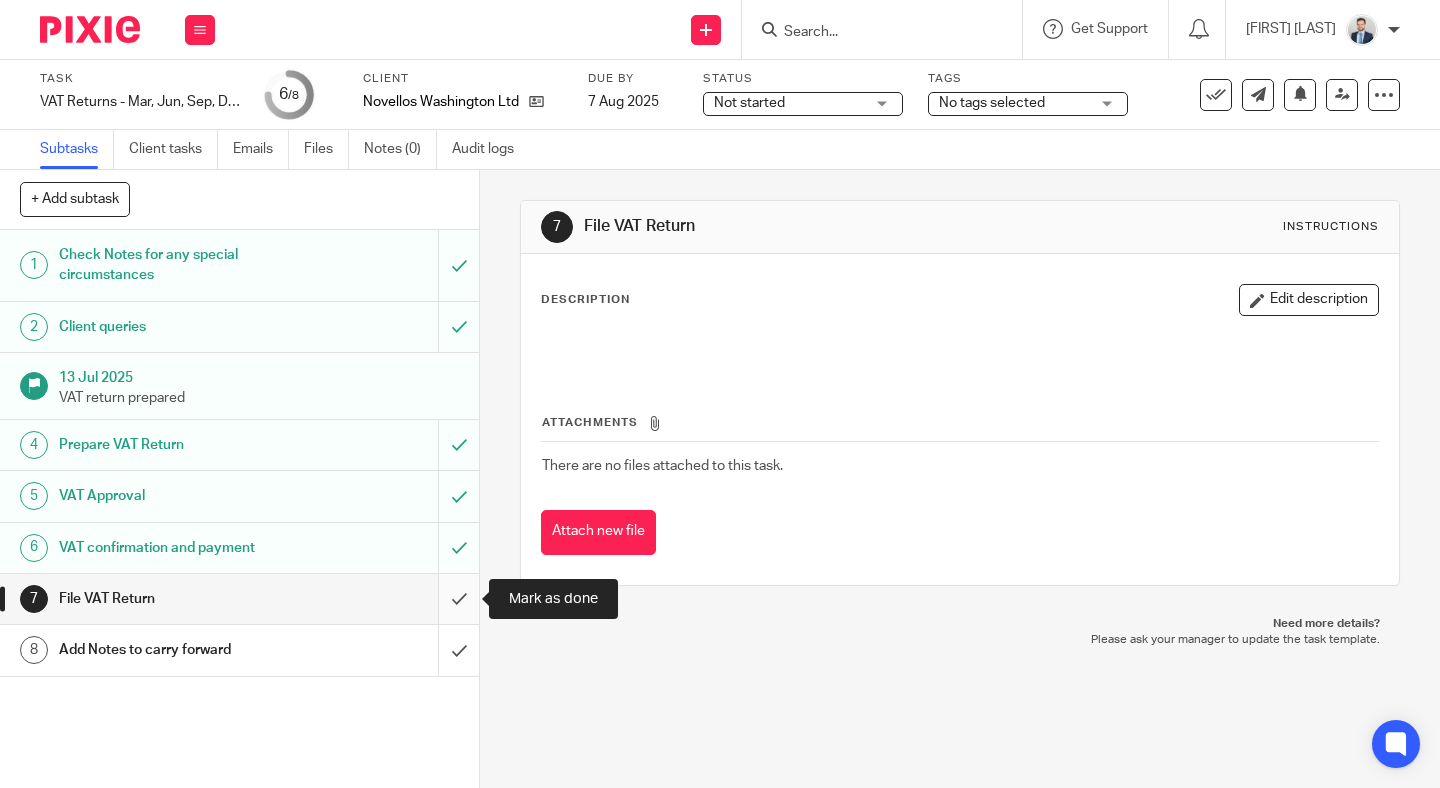 click at bounding box center [239, 599] 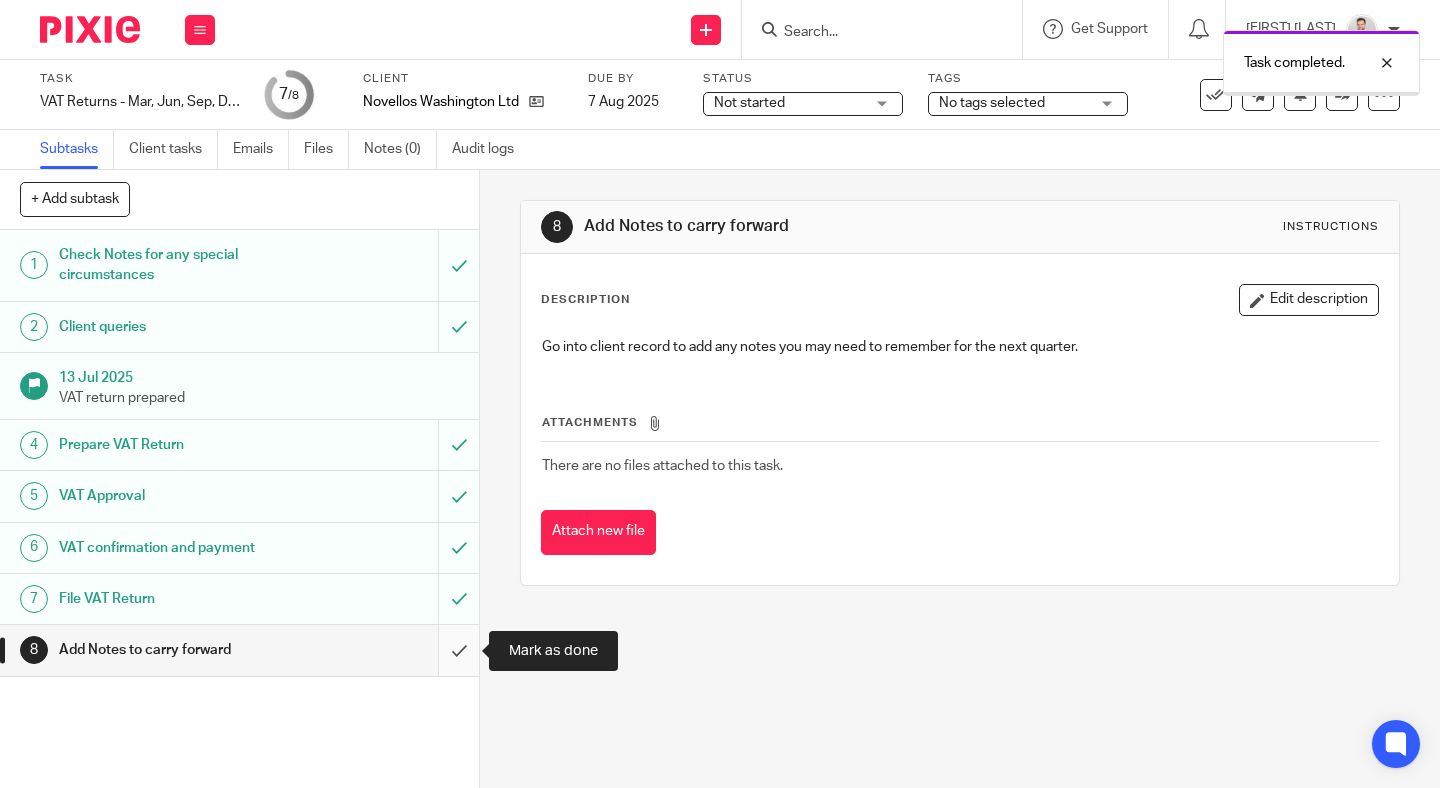 scroll, scrollTop: 0, scrollLeft: 0, axis: both 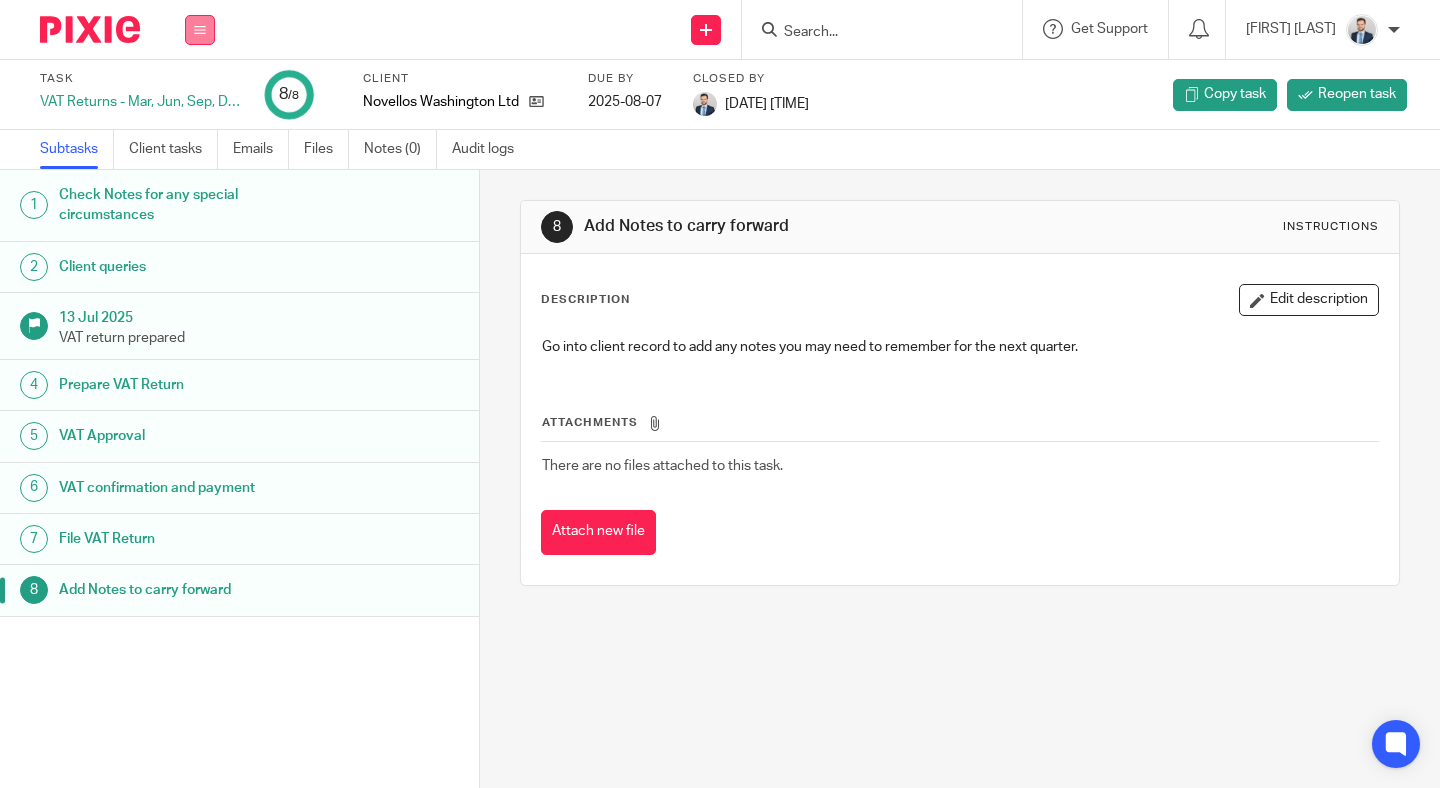 click at bounding box center (200, 30) 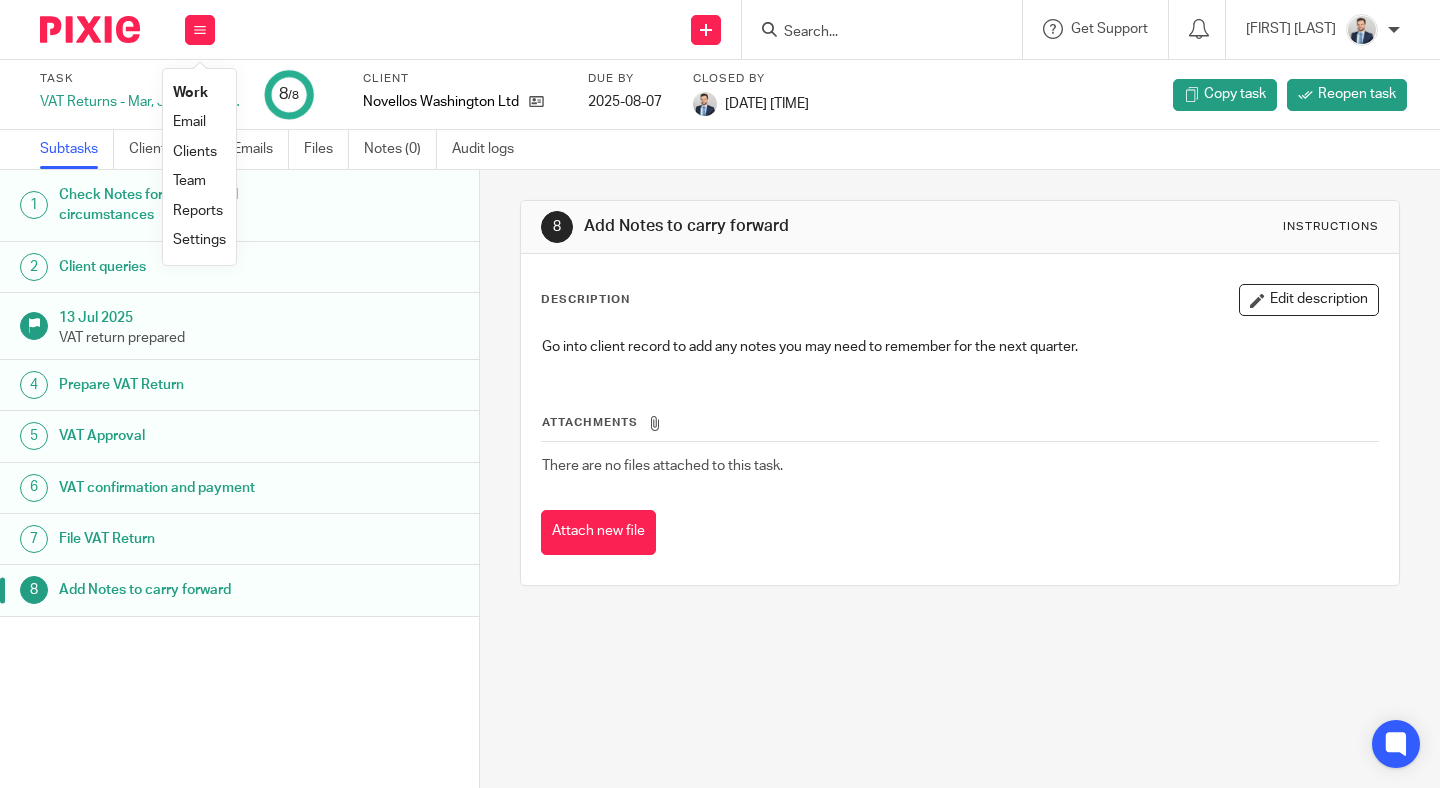click on "Work" at bounding box center (199, 93) 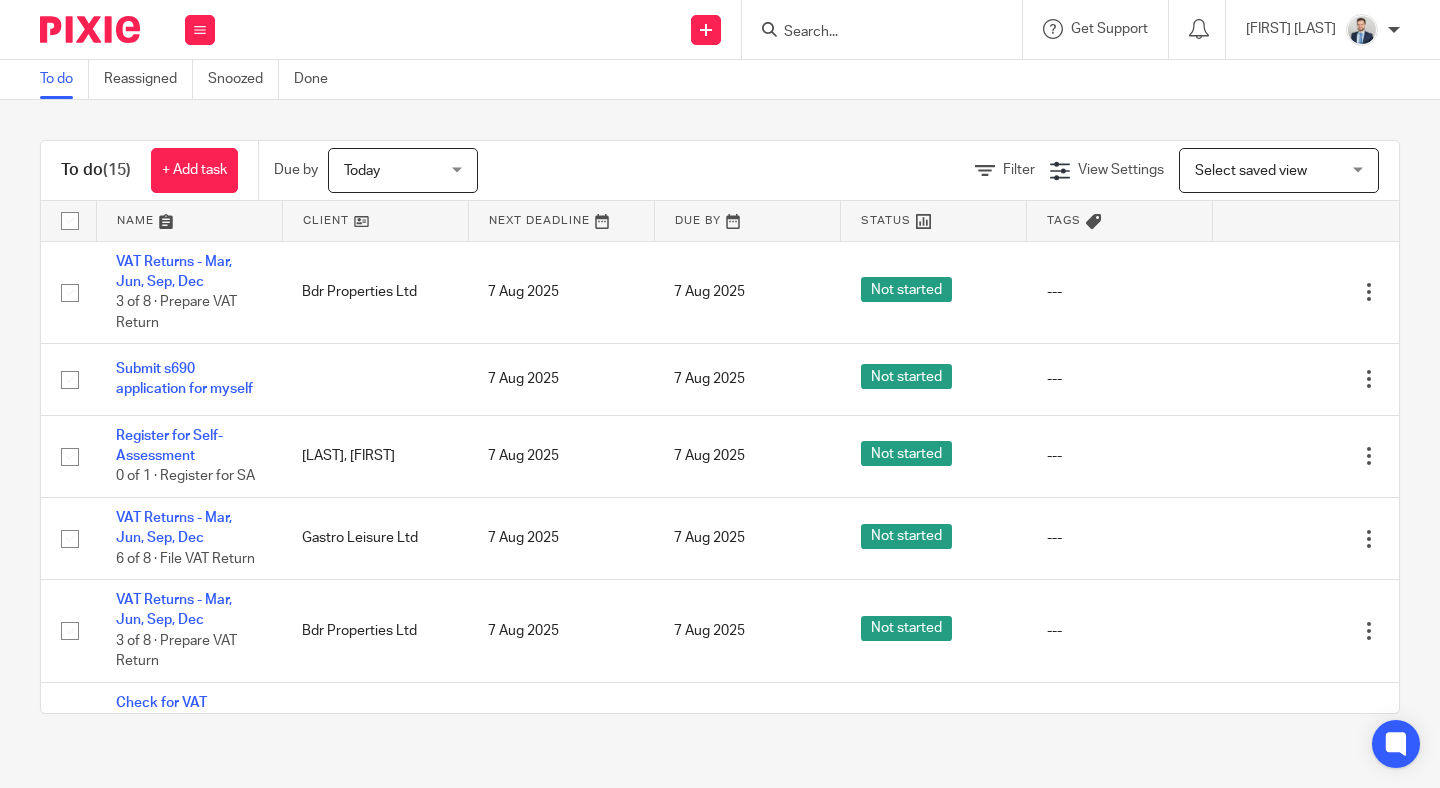 scroll, scrollTop: 0, scrollLeft: 0, axis: both 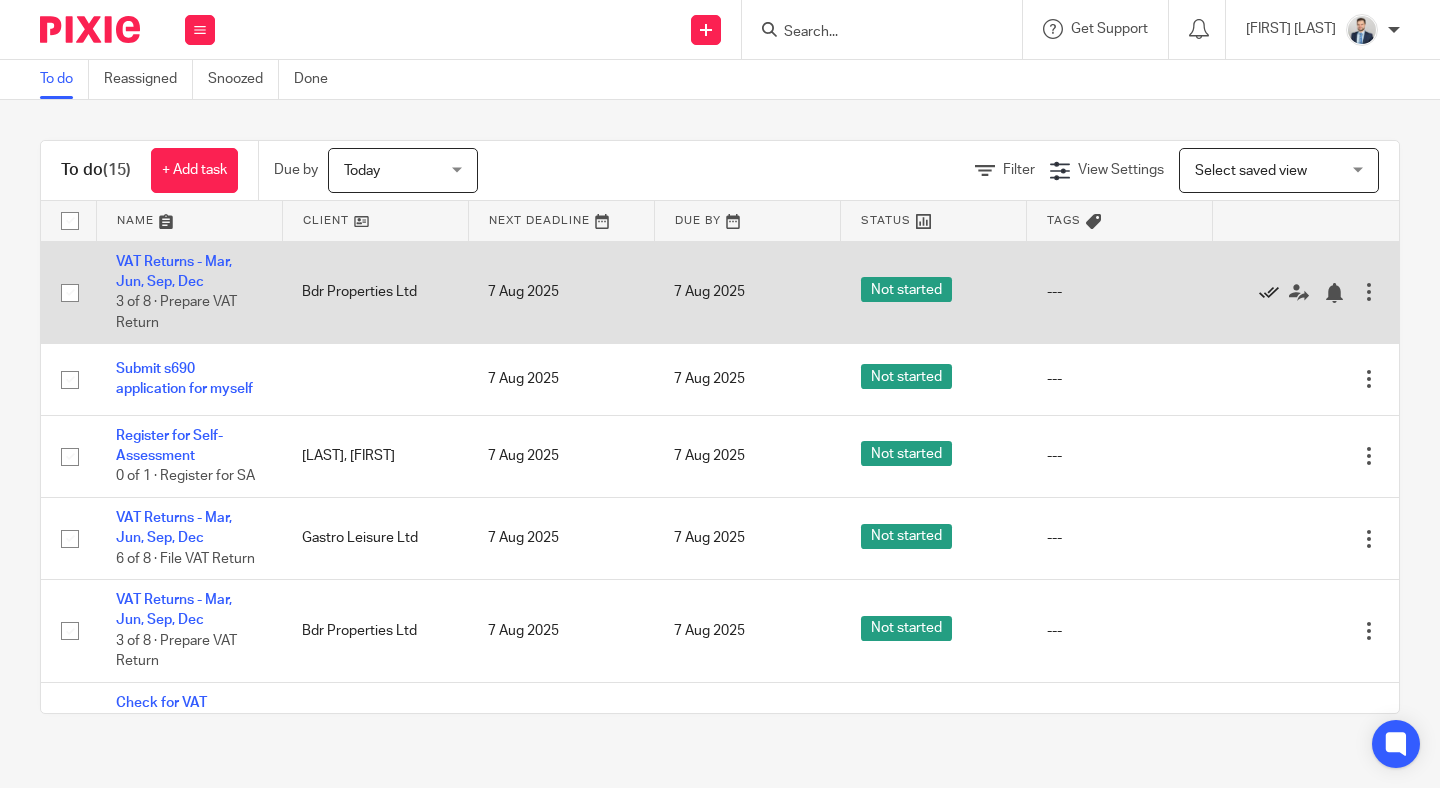 click at bounding box center (1269, 293) 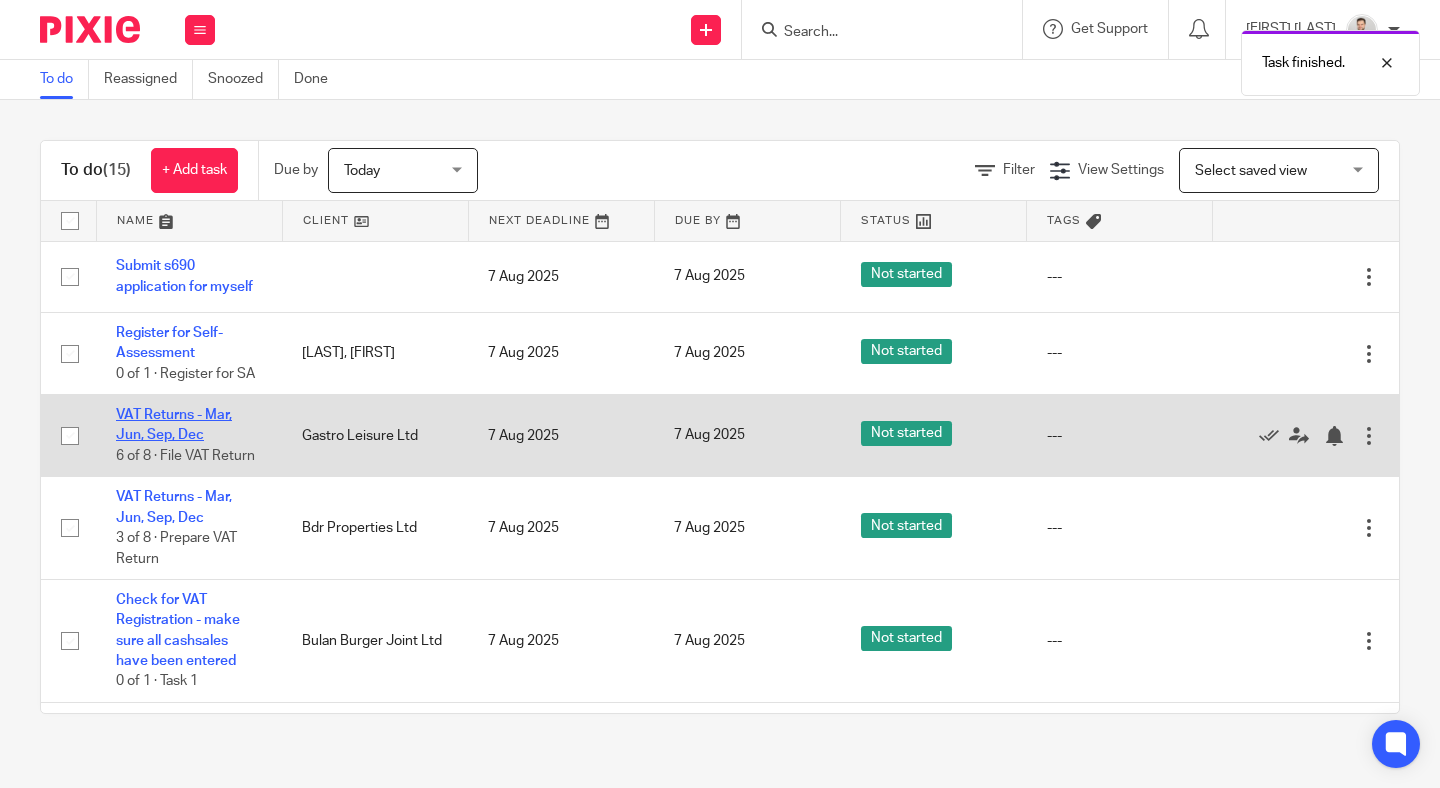 click on "VAT Returns - Mar, Jun, Sep, Dec" at bounding box center [174, 425] 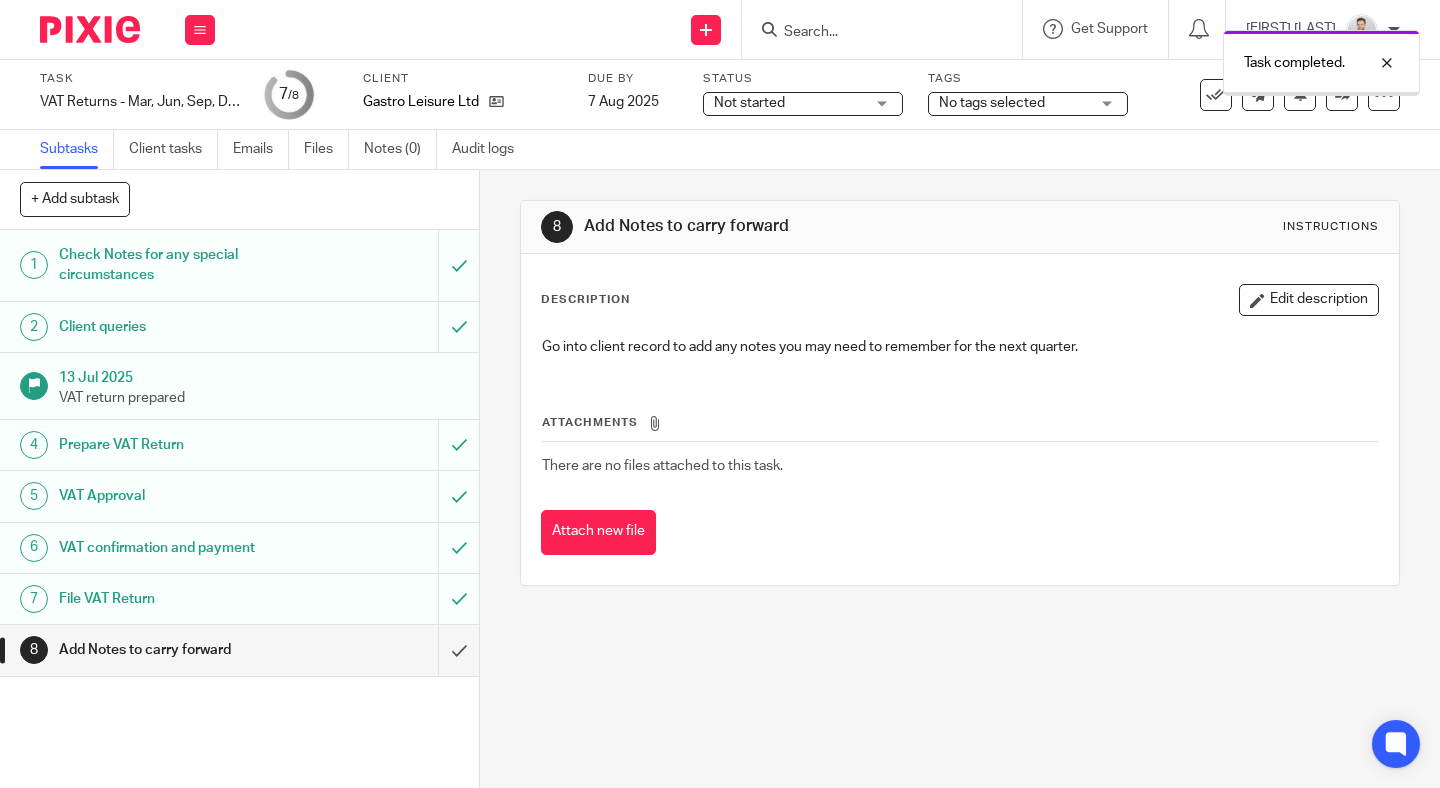 scroll, scrollTop: 0, scrollLeft: 0, axis: both 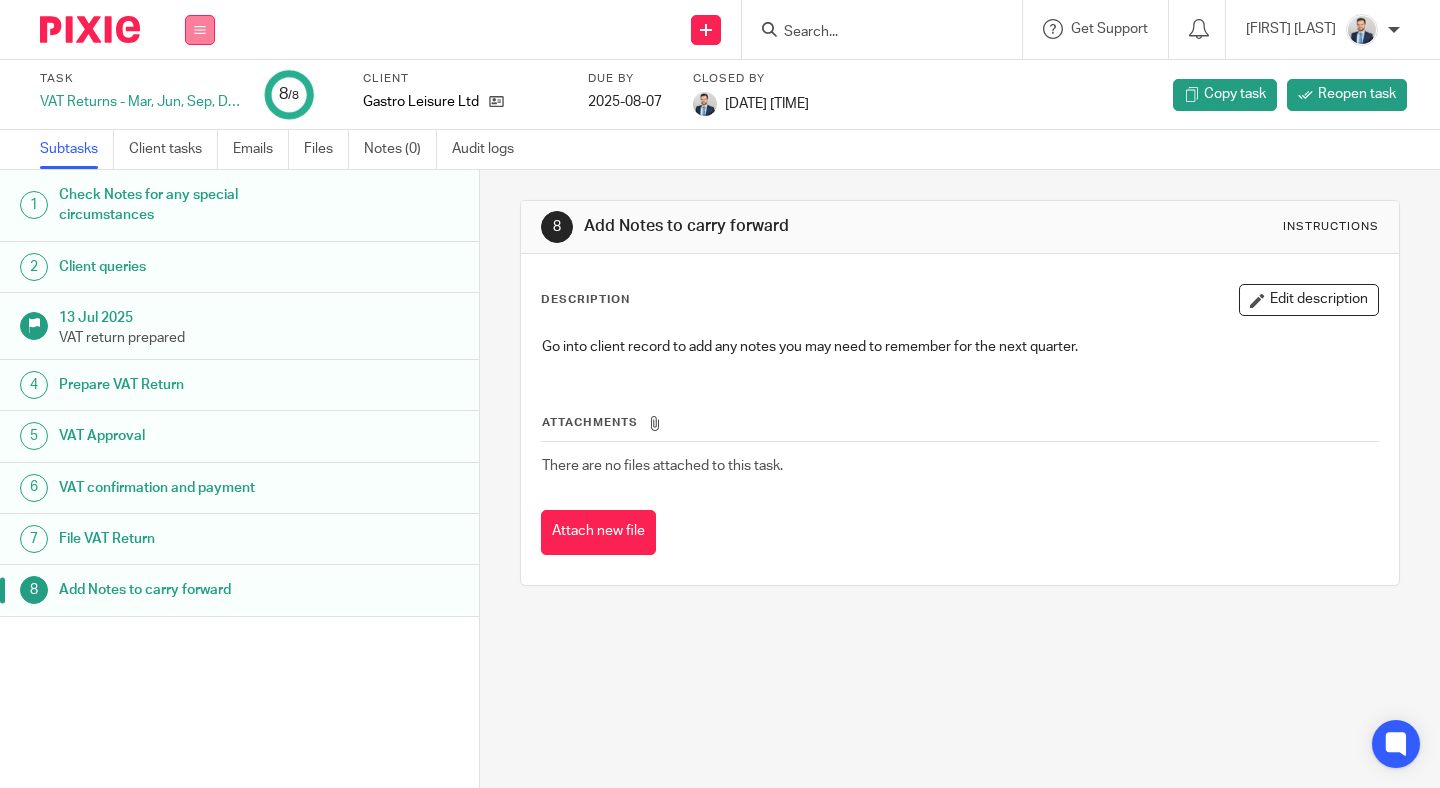 click at bounding box center (200, 30) 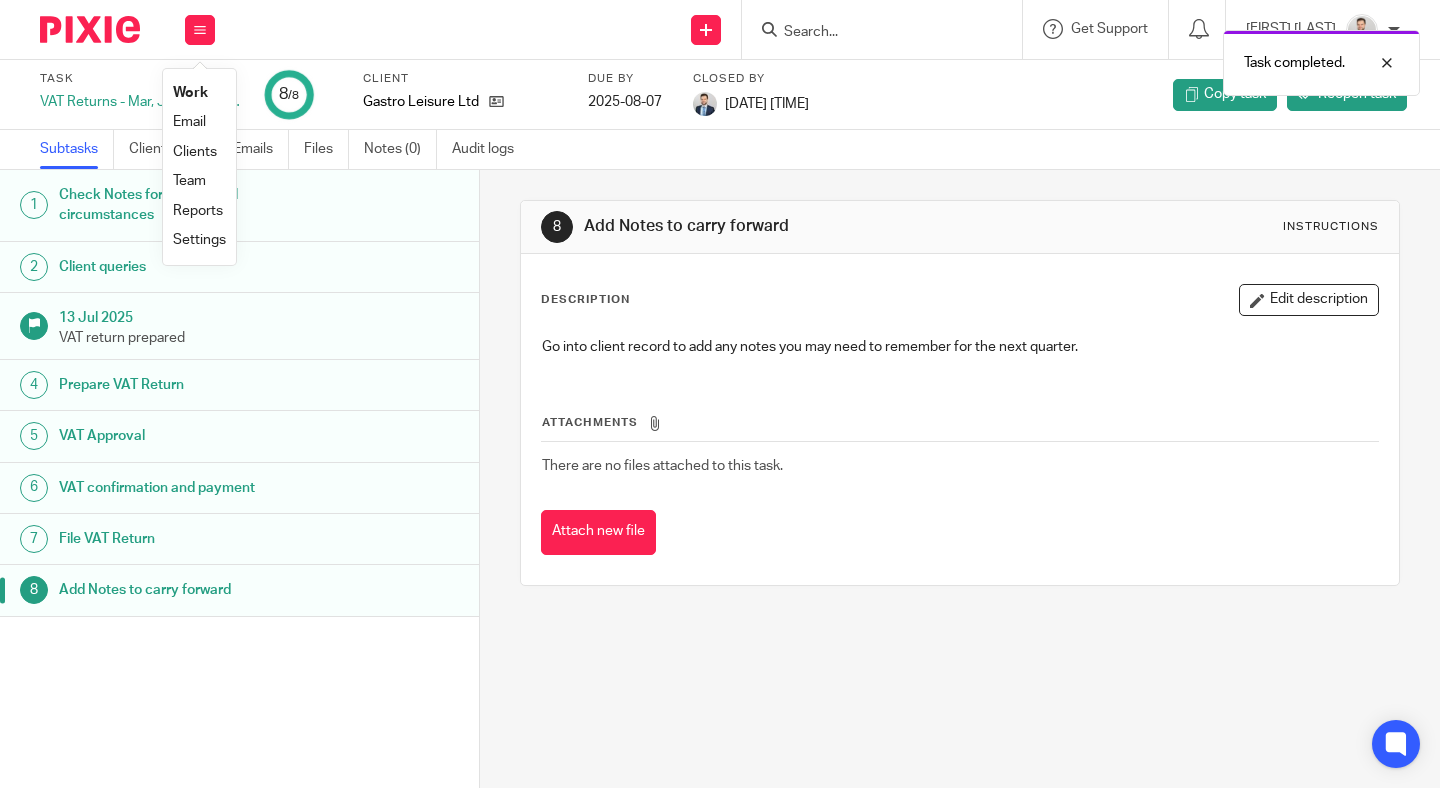 click on "Work" at bounding box center (199, 93) 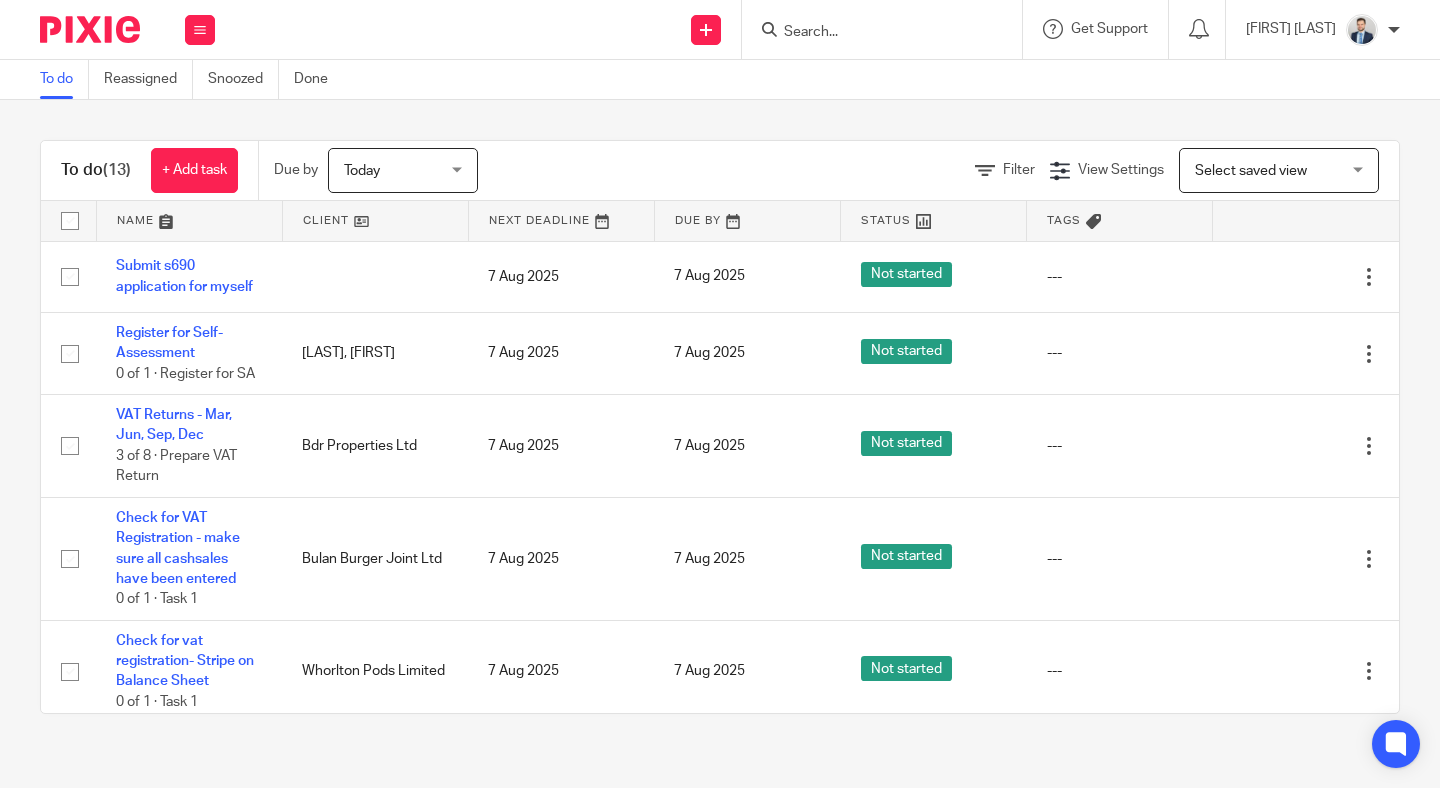 scroll, scrollTop: 0, scrollLeft: 0, axis: both 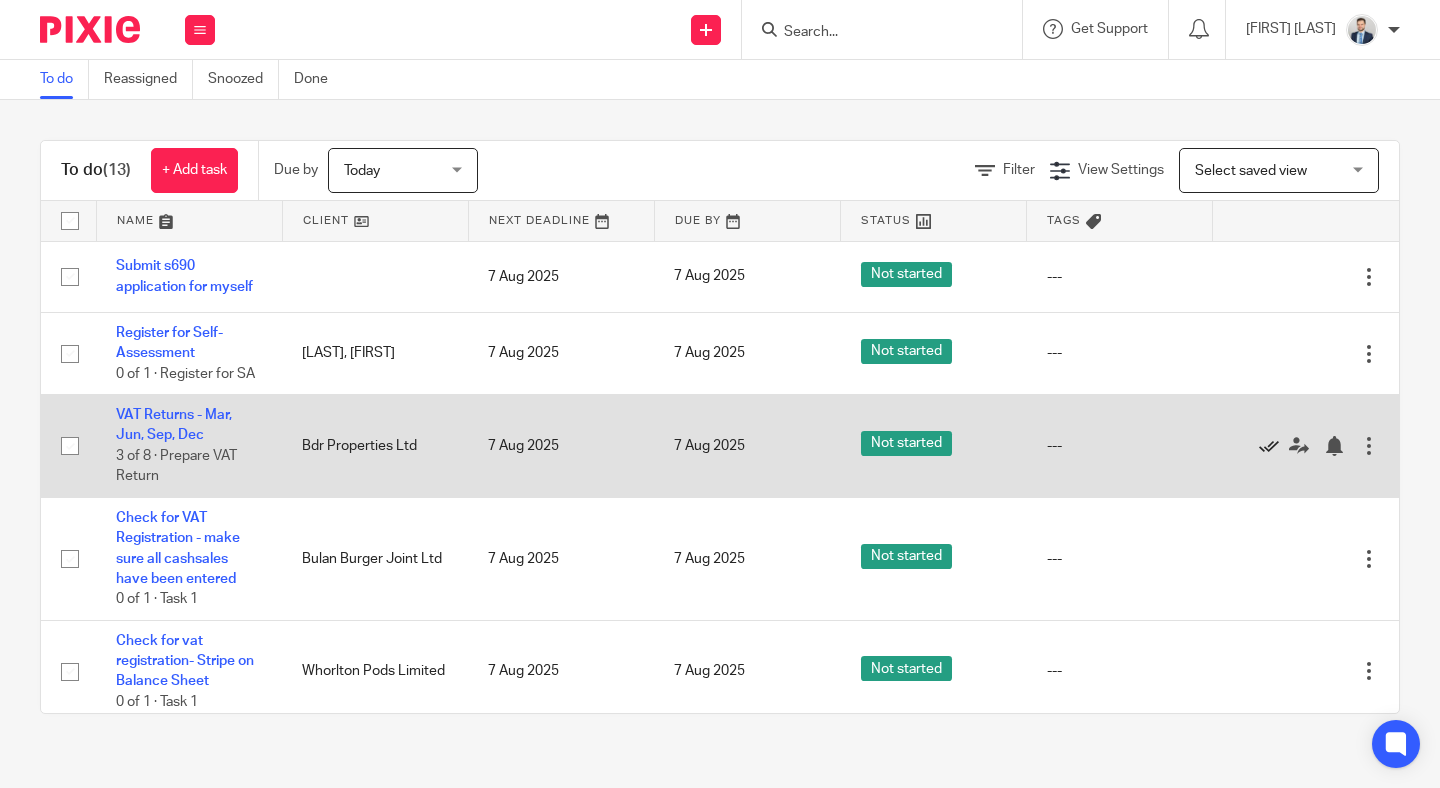 click at bounding box center [1269, 446] 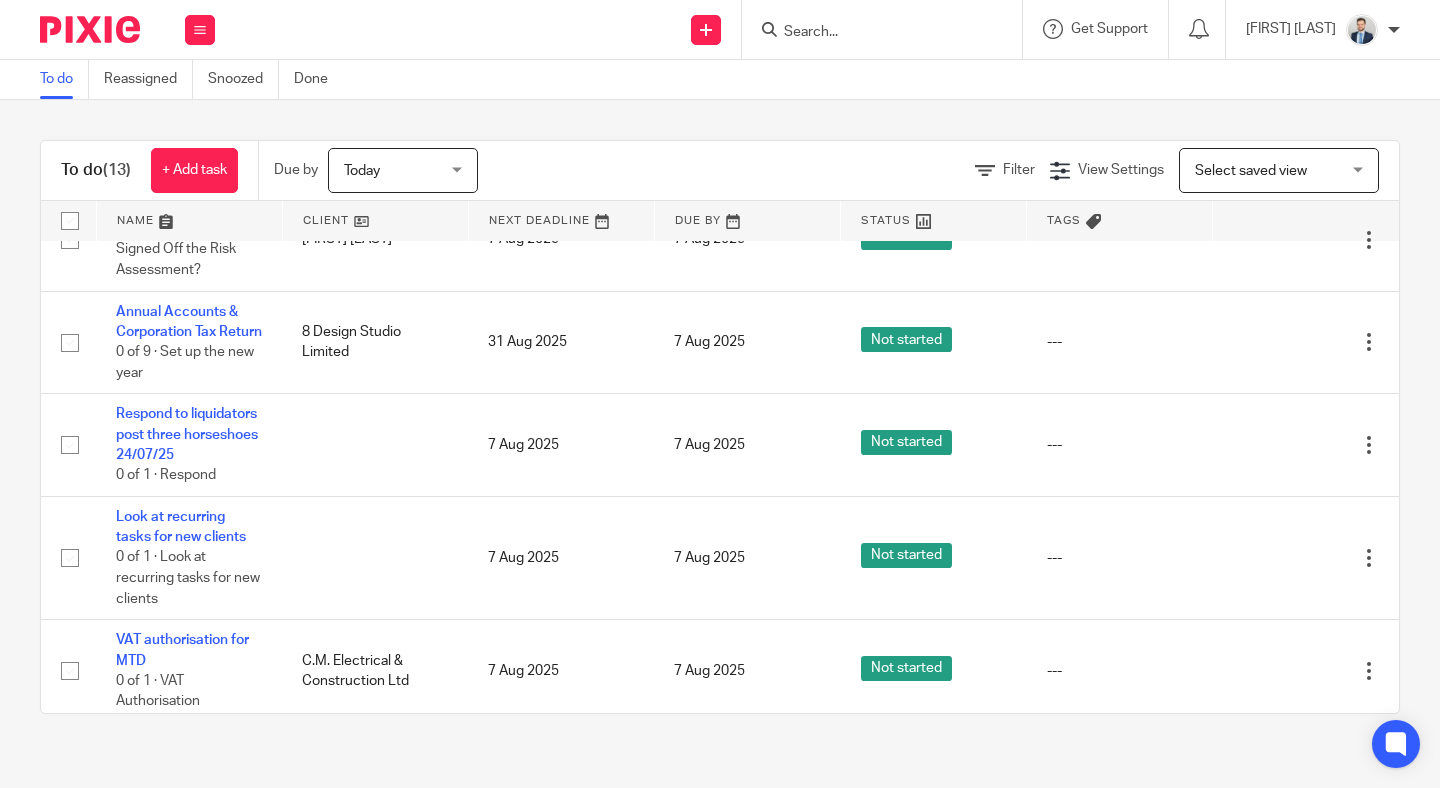 scroll, scrollTop: 541, scrollLeft: 0, axis: vertical 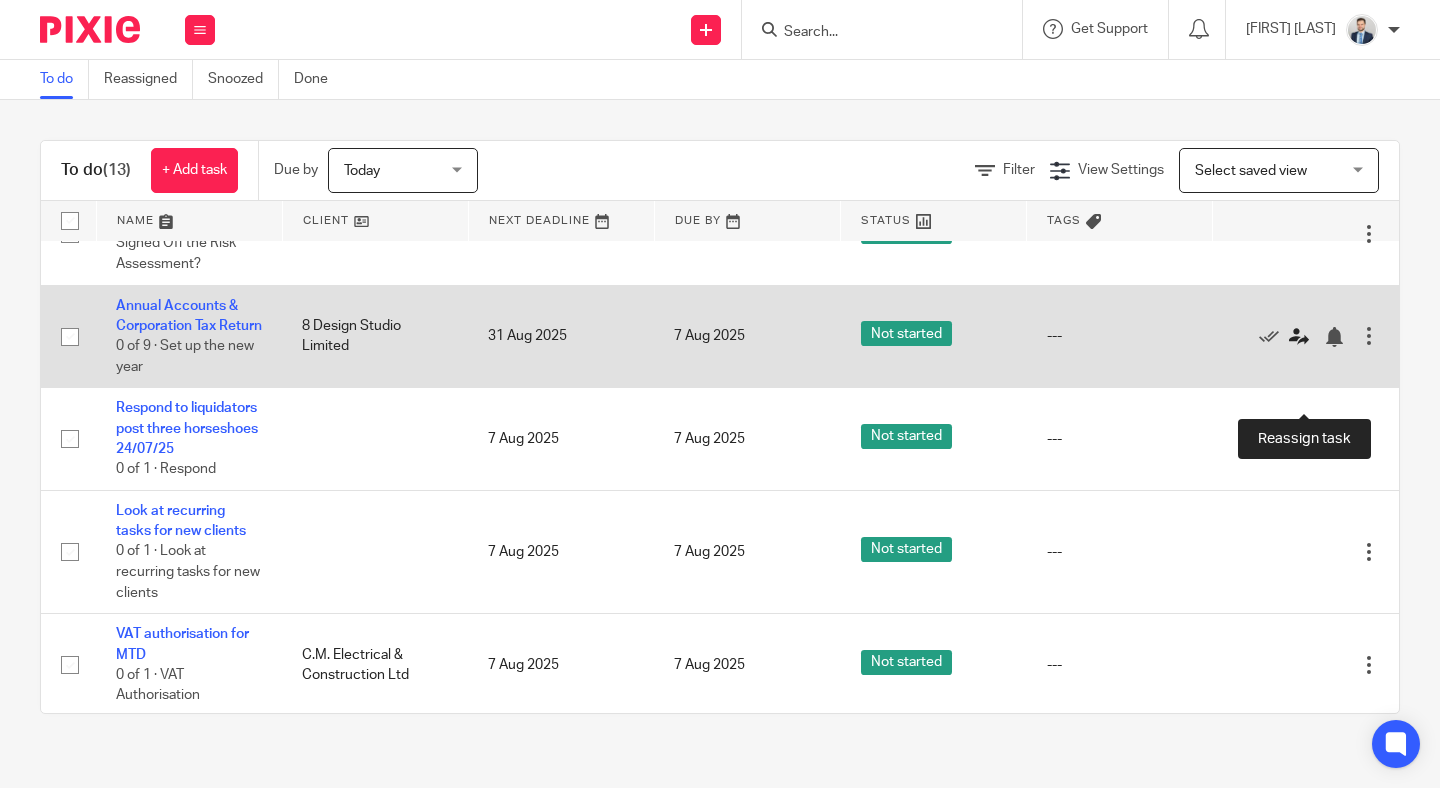 click at bounding box center (1299, 337) 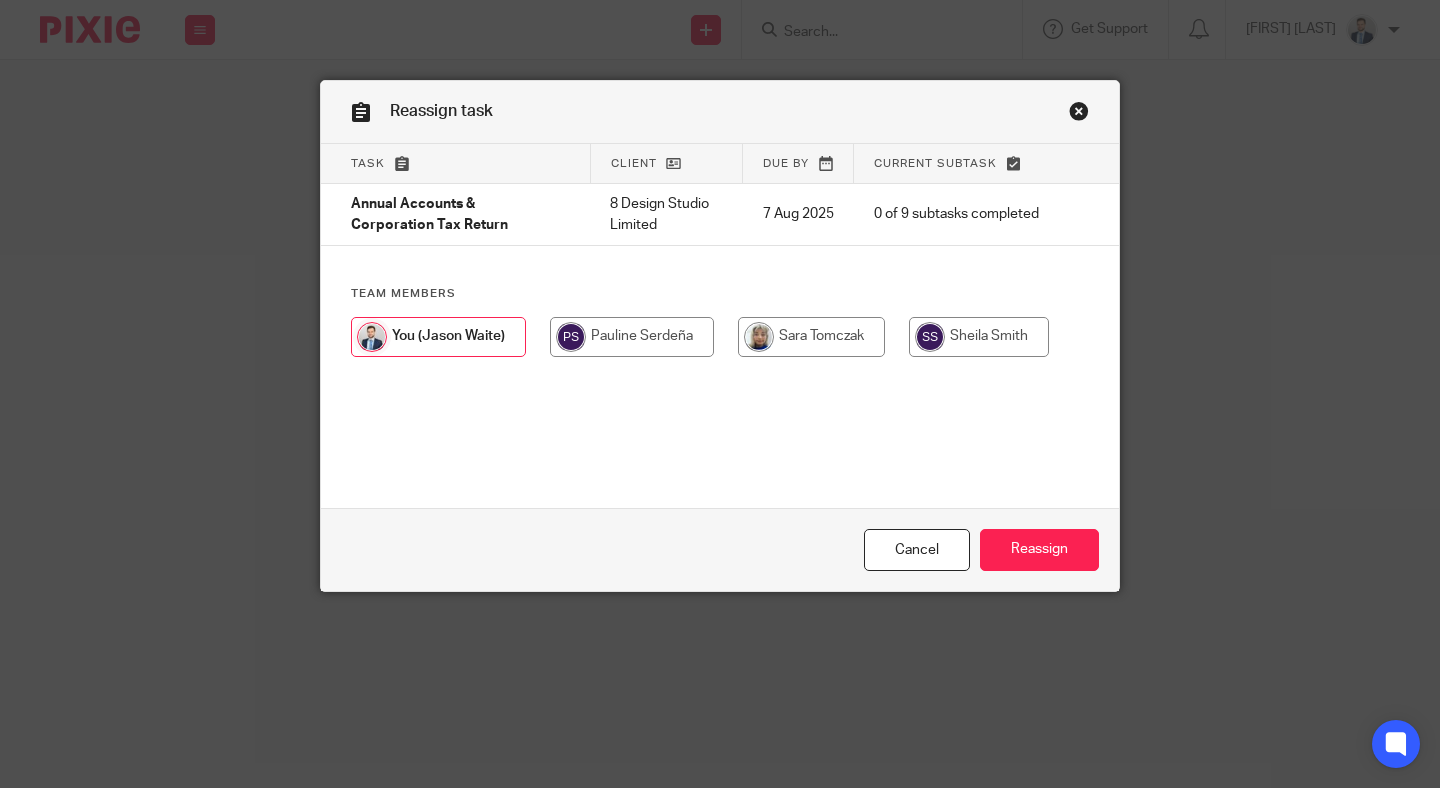 scroll, scrollTop: 0, scrollLeft: 0, axis: both 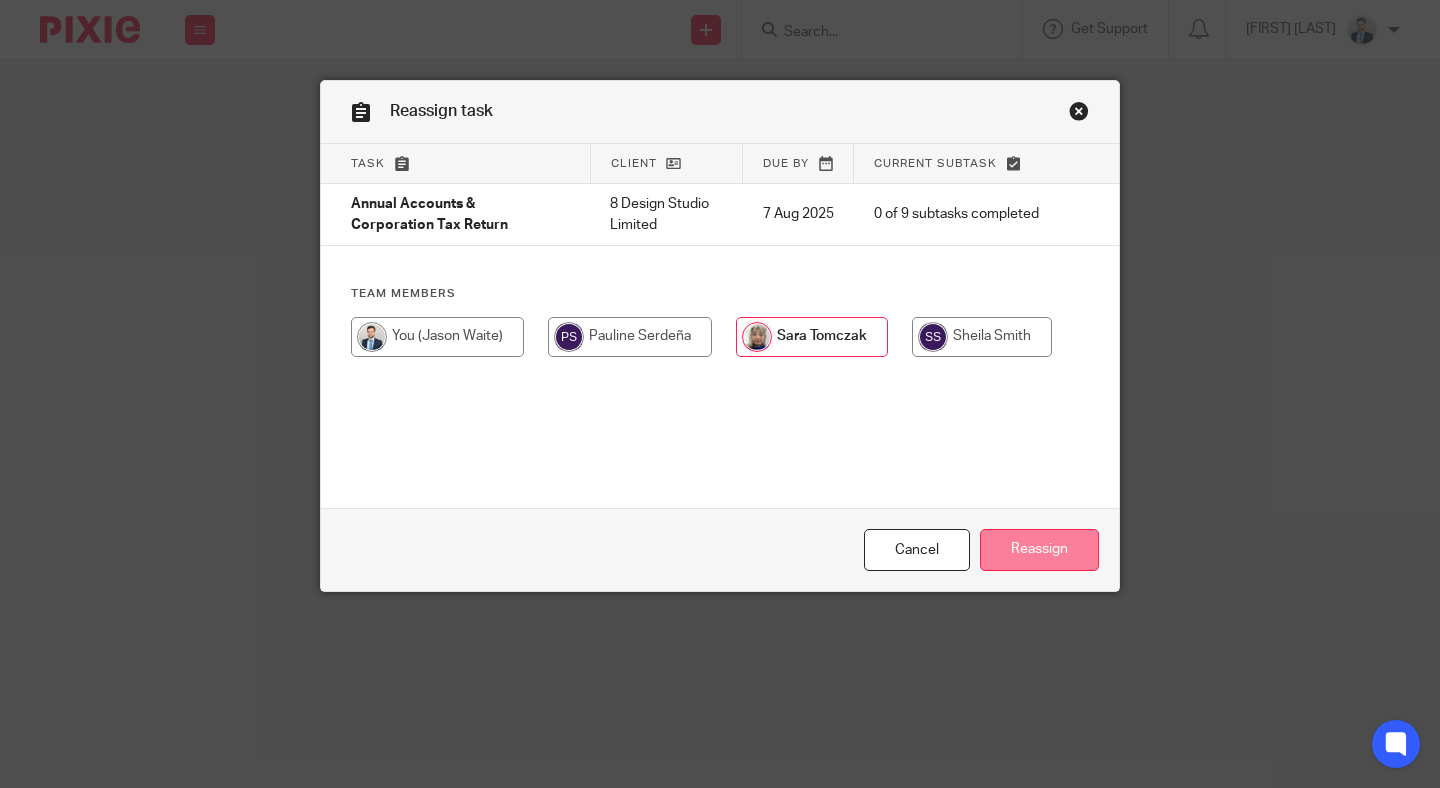 click on "Reassign" at bounding box center (1039, 550) 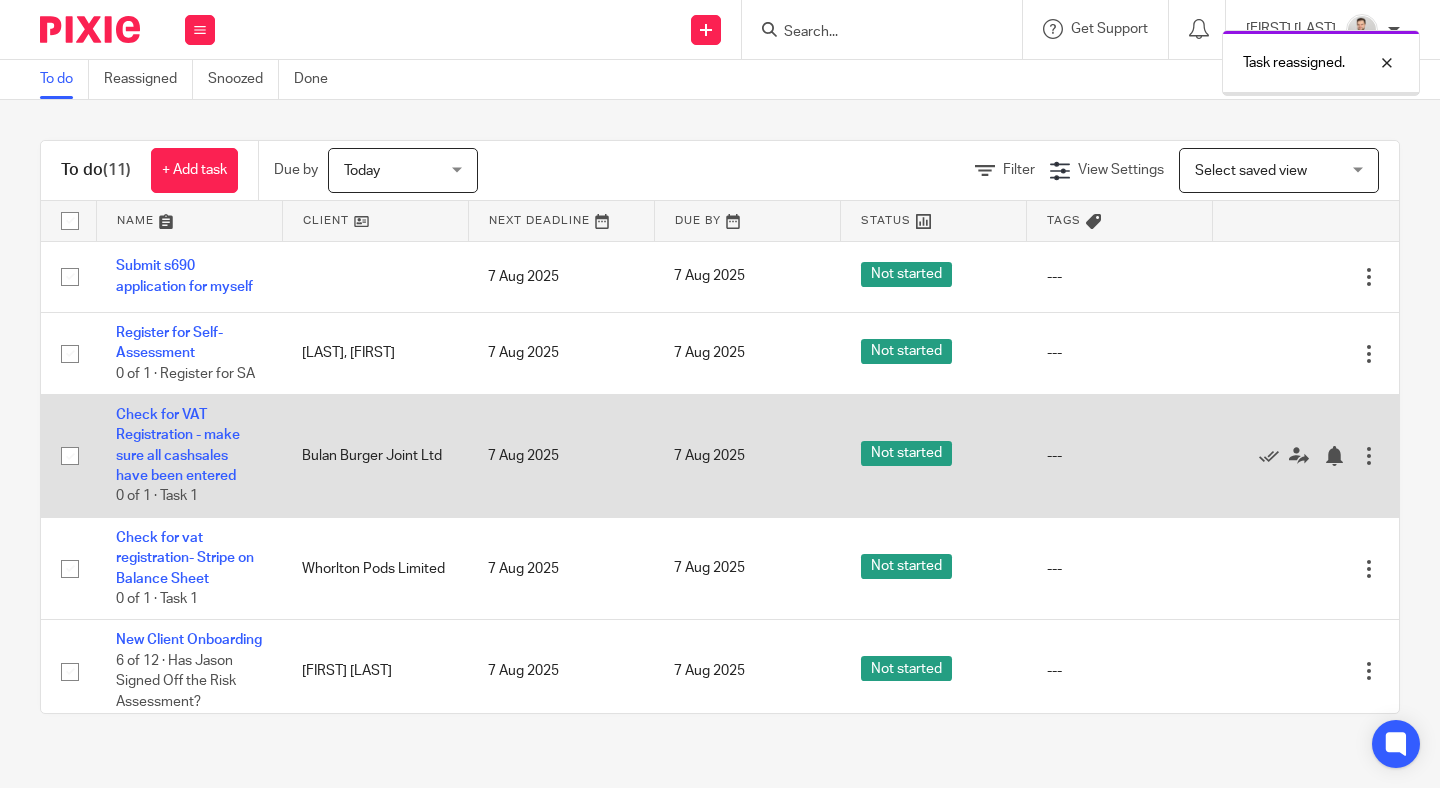 scroll, scrollTop: 0, scrollLeft: 0, axis: both 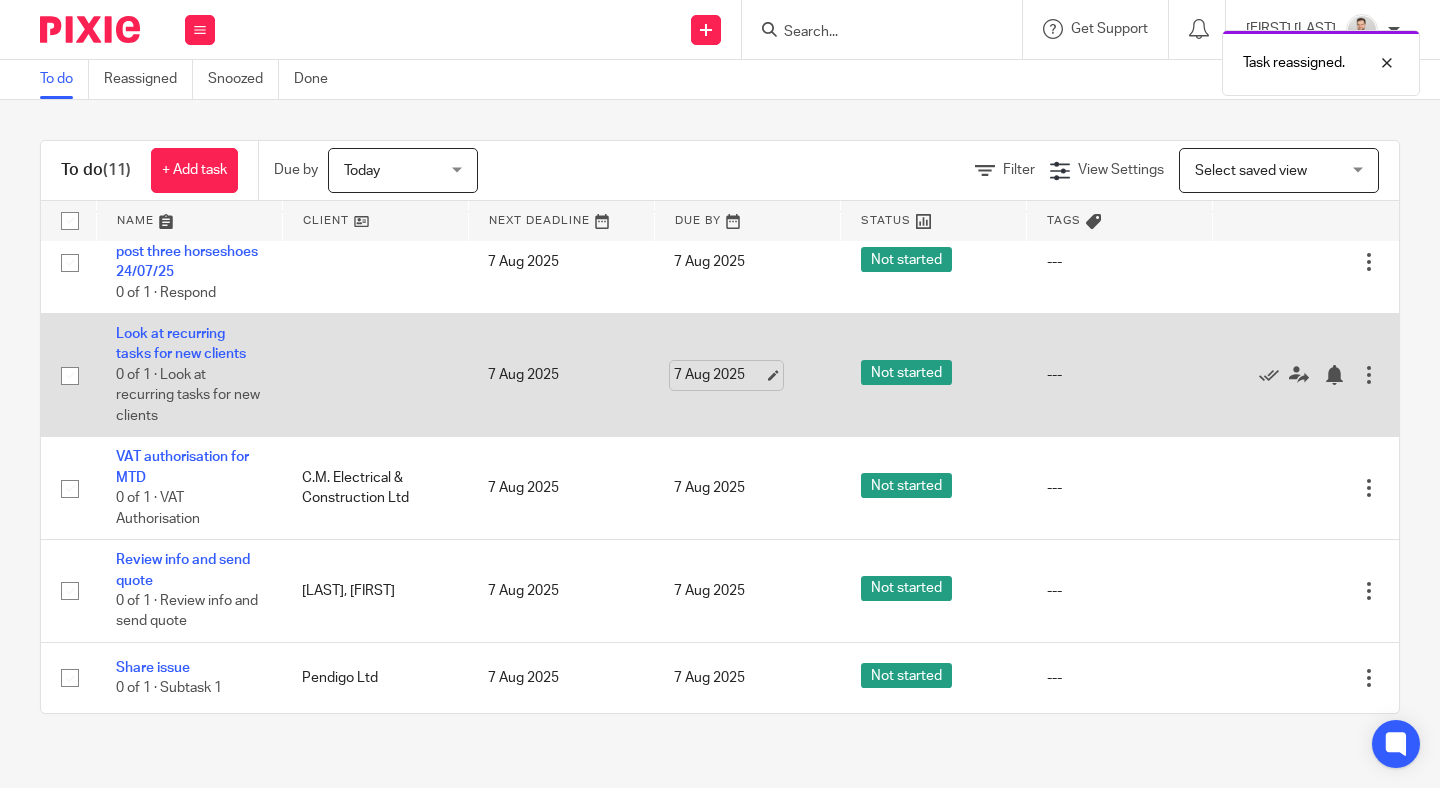 click on "7 Aug 2025" at bounding box center [719, 375] 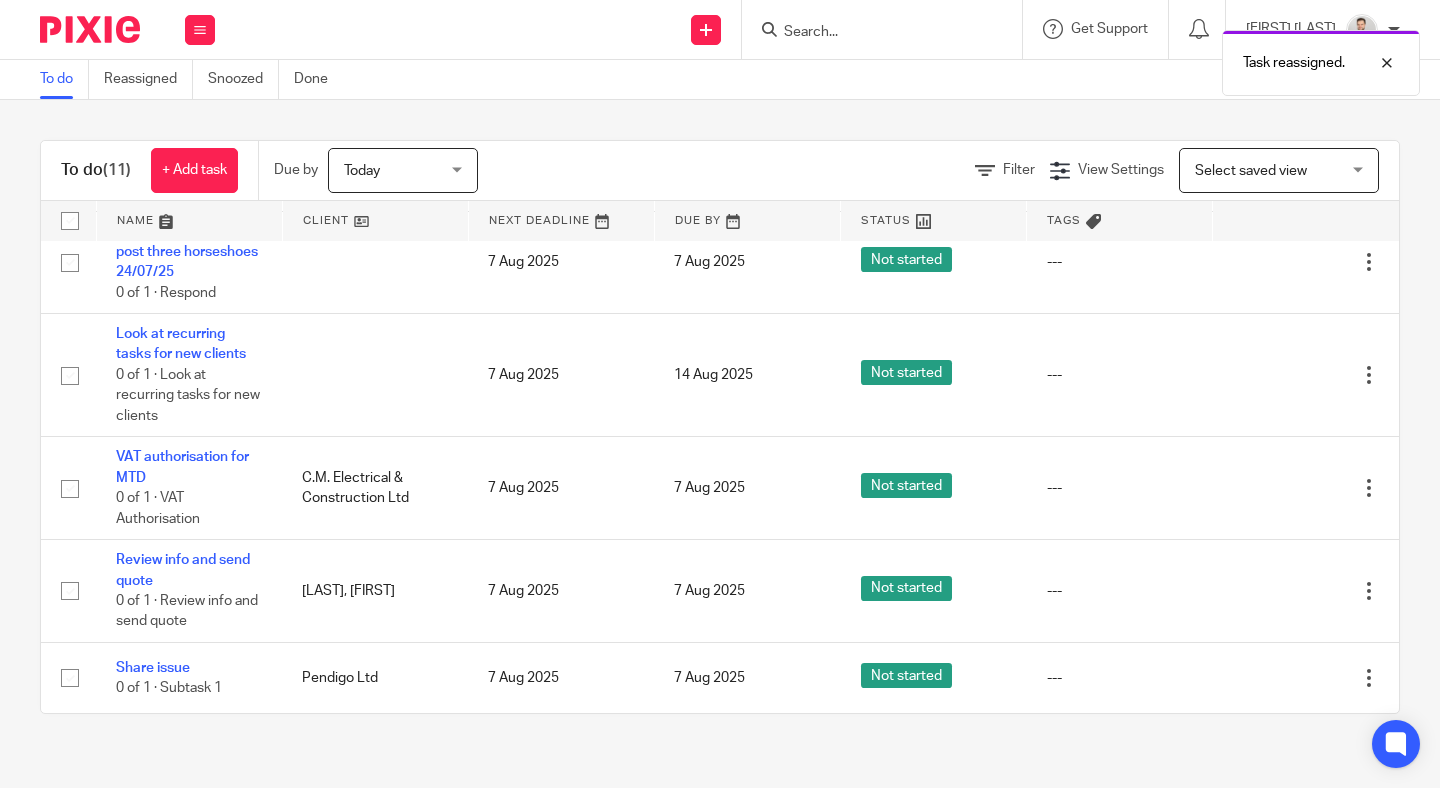 click on "Not started" at bounding box center (934, 678) 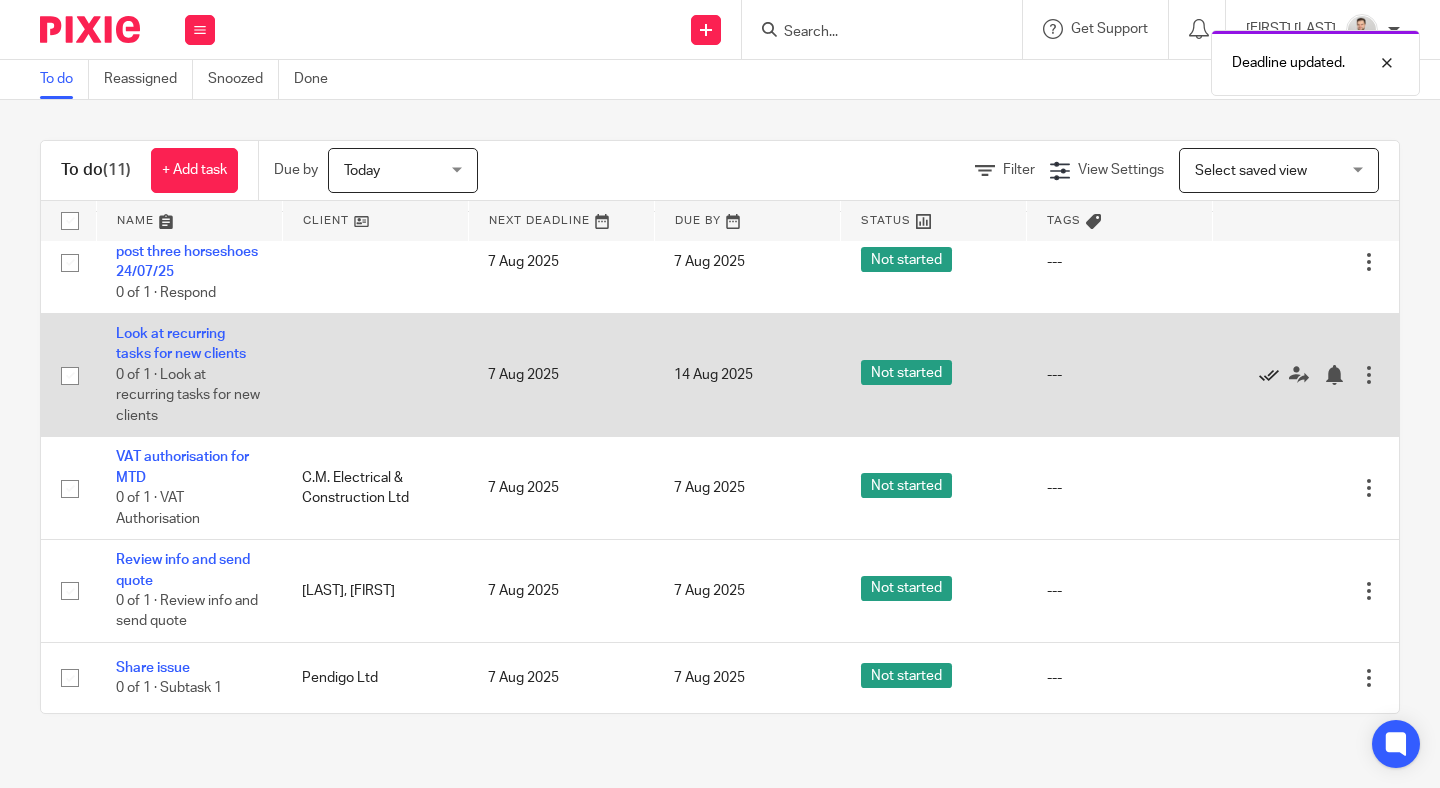 click at bounding box center (1269, 375) 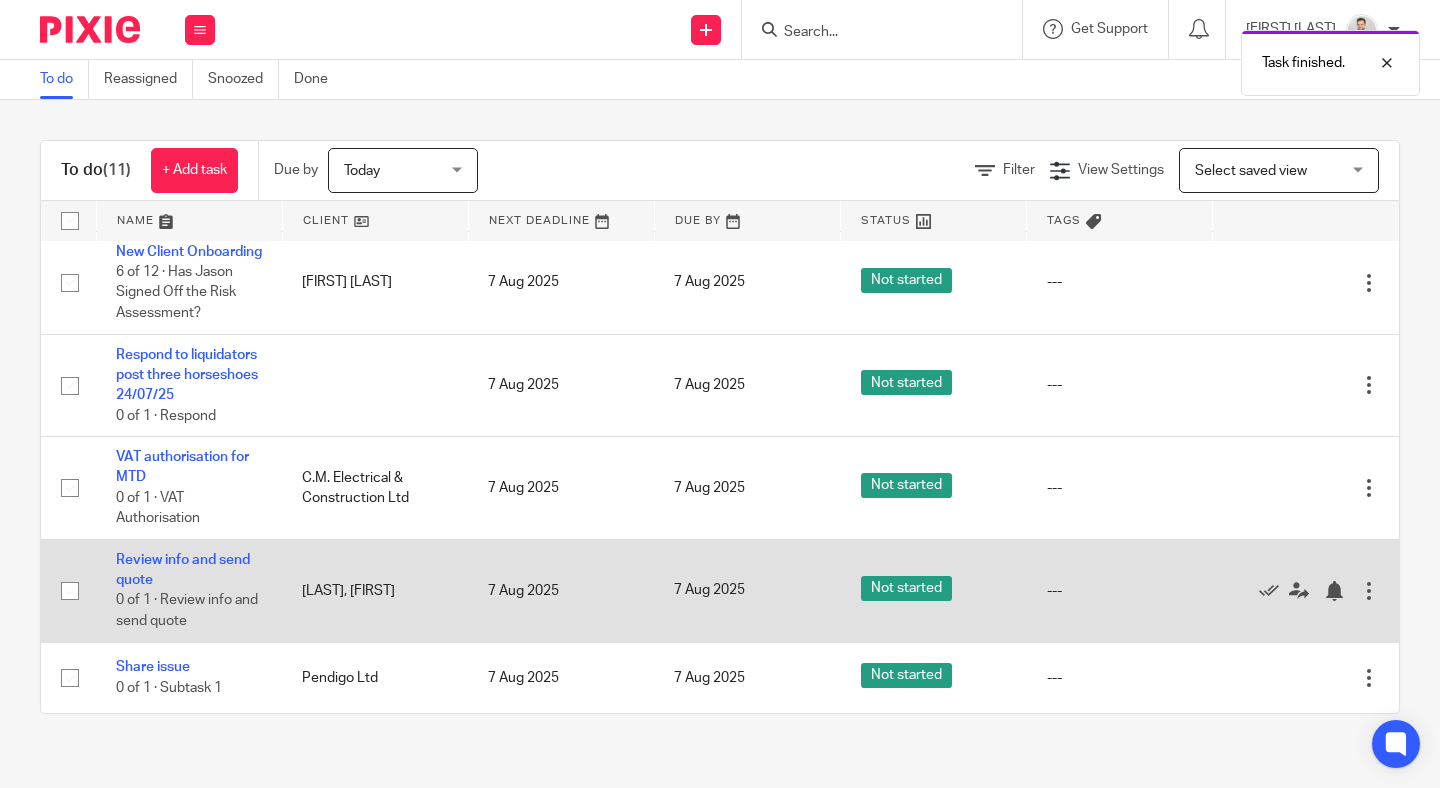 scroll, scrollTop: 0, scrollLeft: 0, axis: both 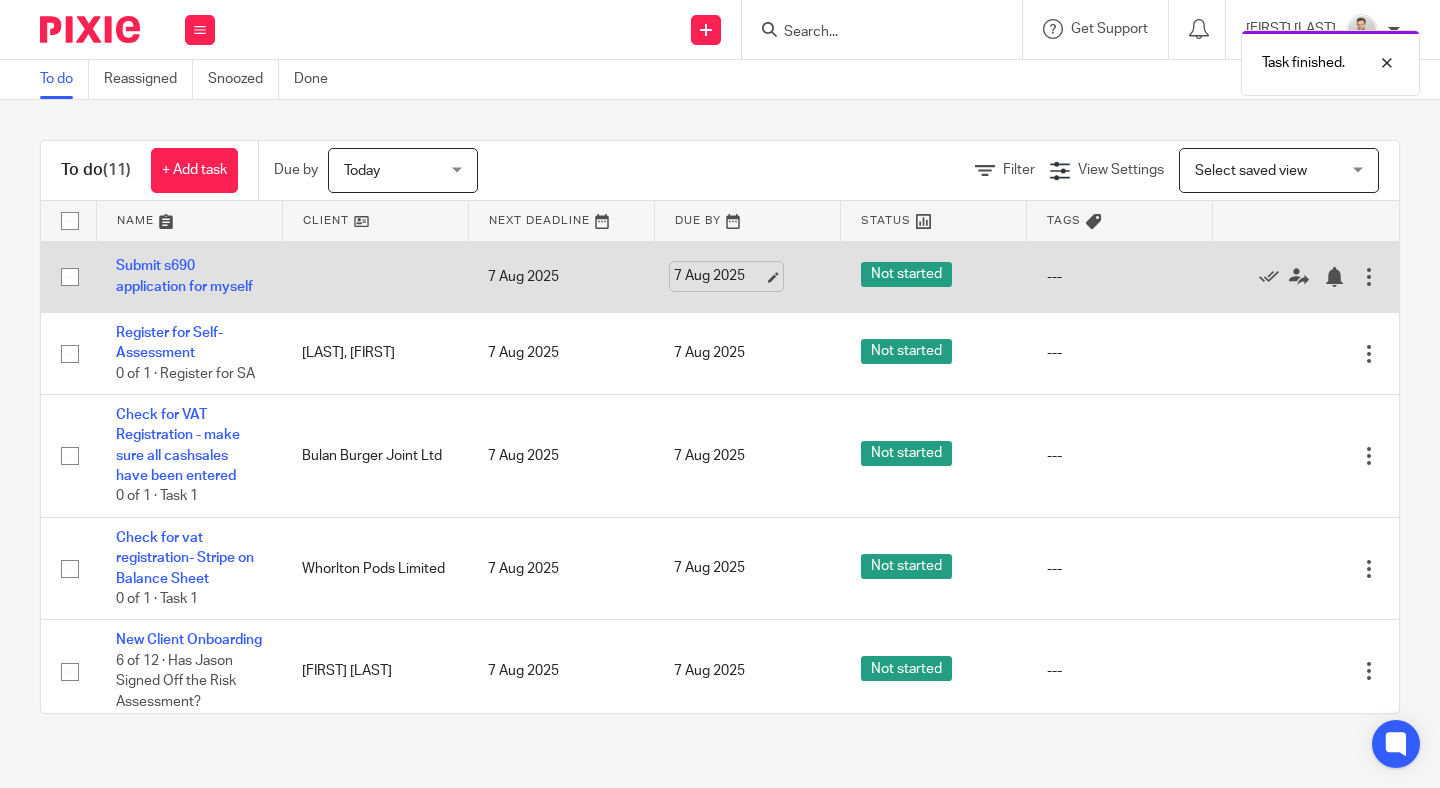 click on "7 Aug 2025" at bounding box center (719, 276) 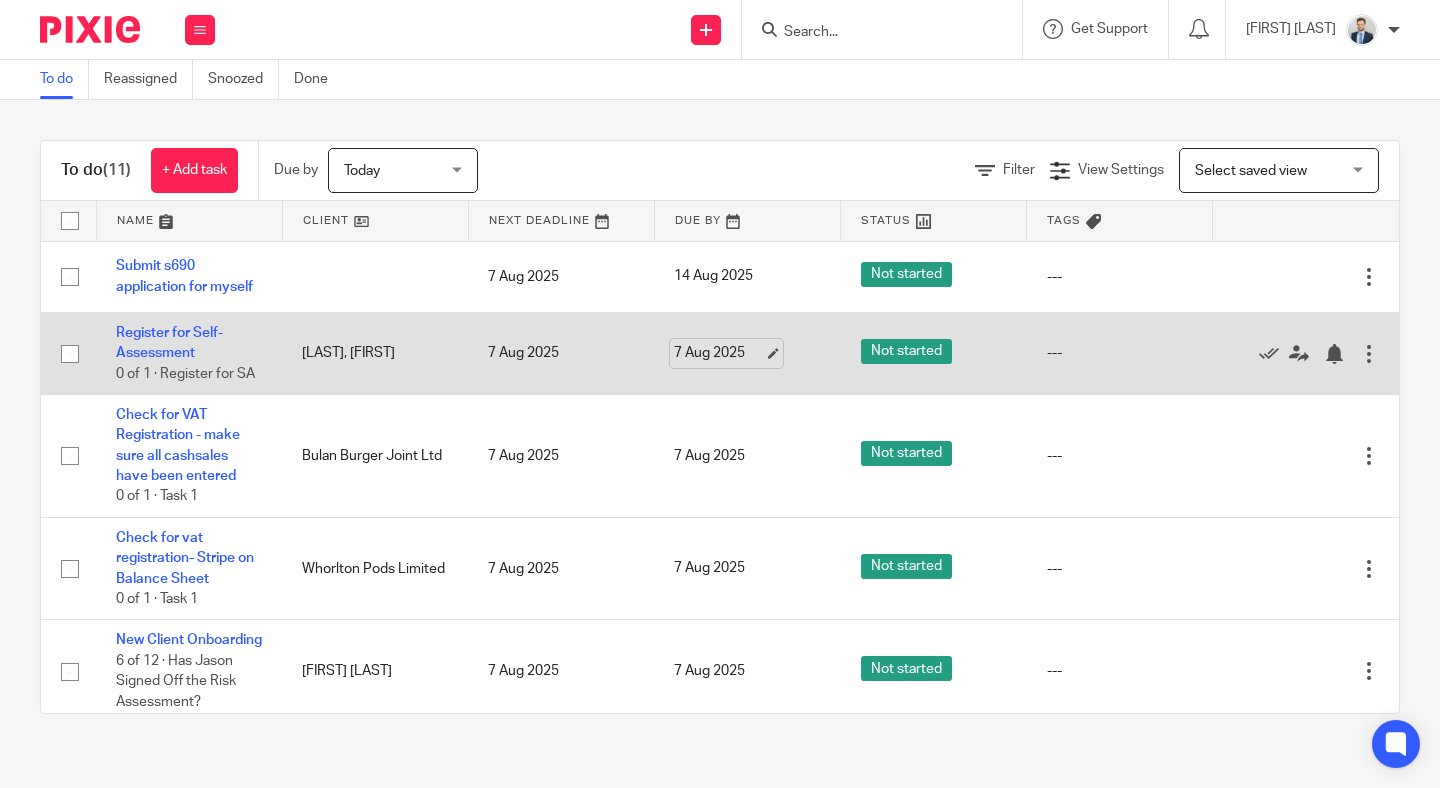 click on "7 Aug 2025" at bounding box center [719, 353] 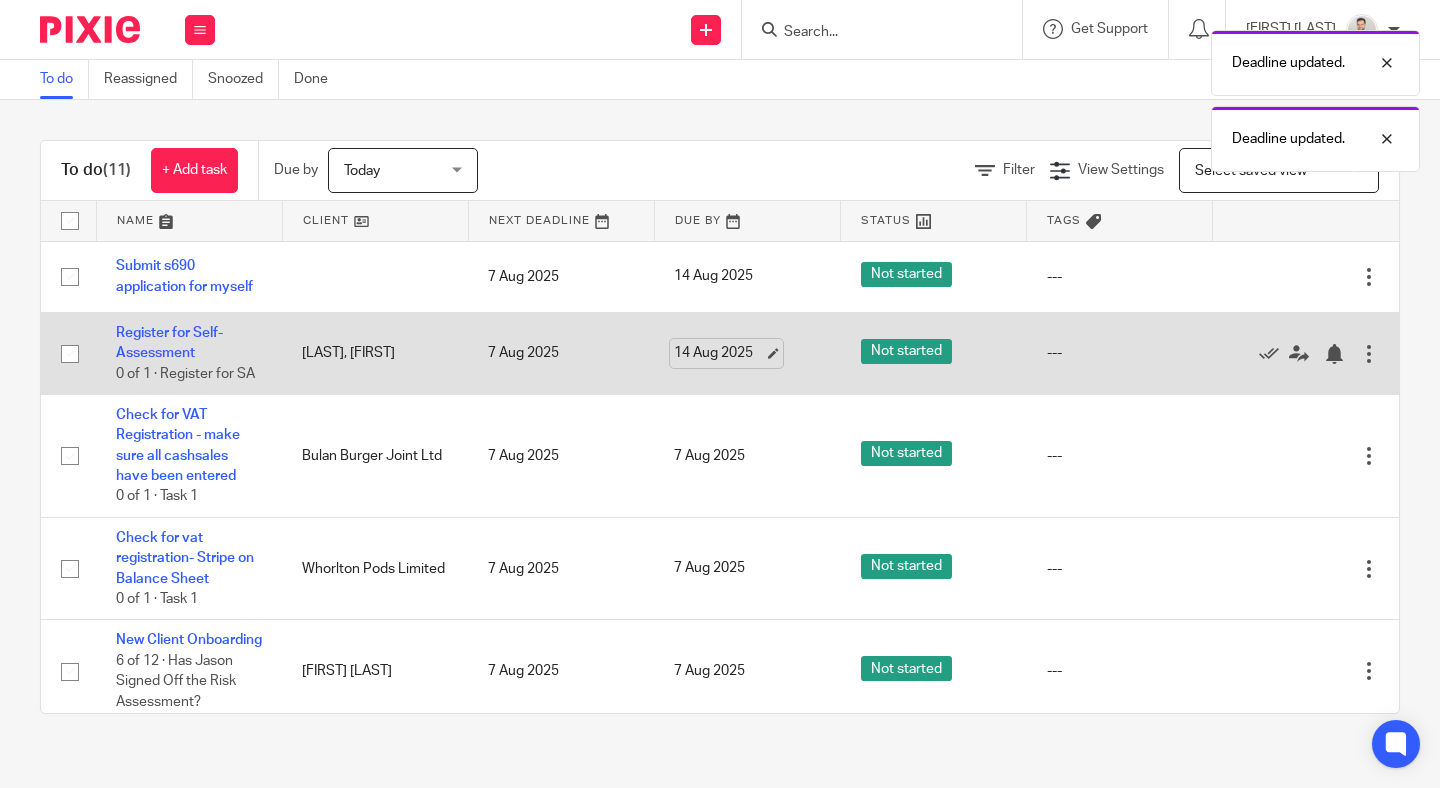 click on "14 Aug 2025" at bounding box center (719, 353) 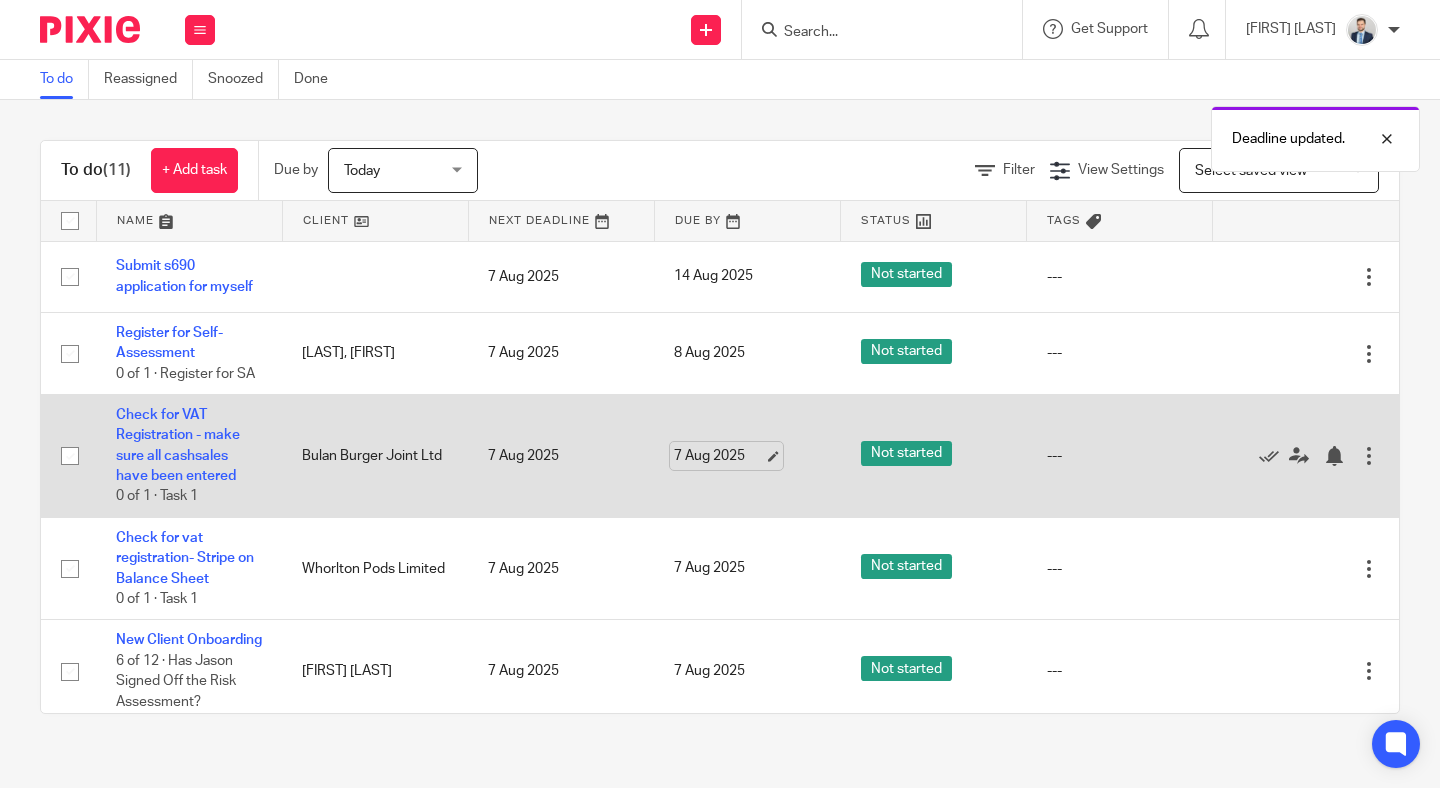 click on "7 Aug 2025" at bounding box center [719, 456] 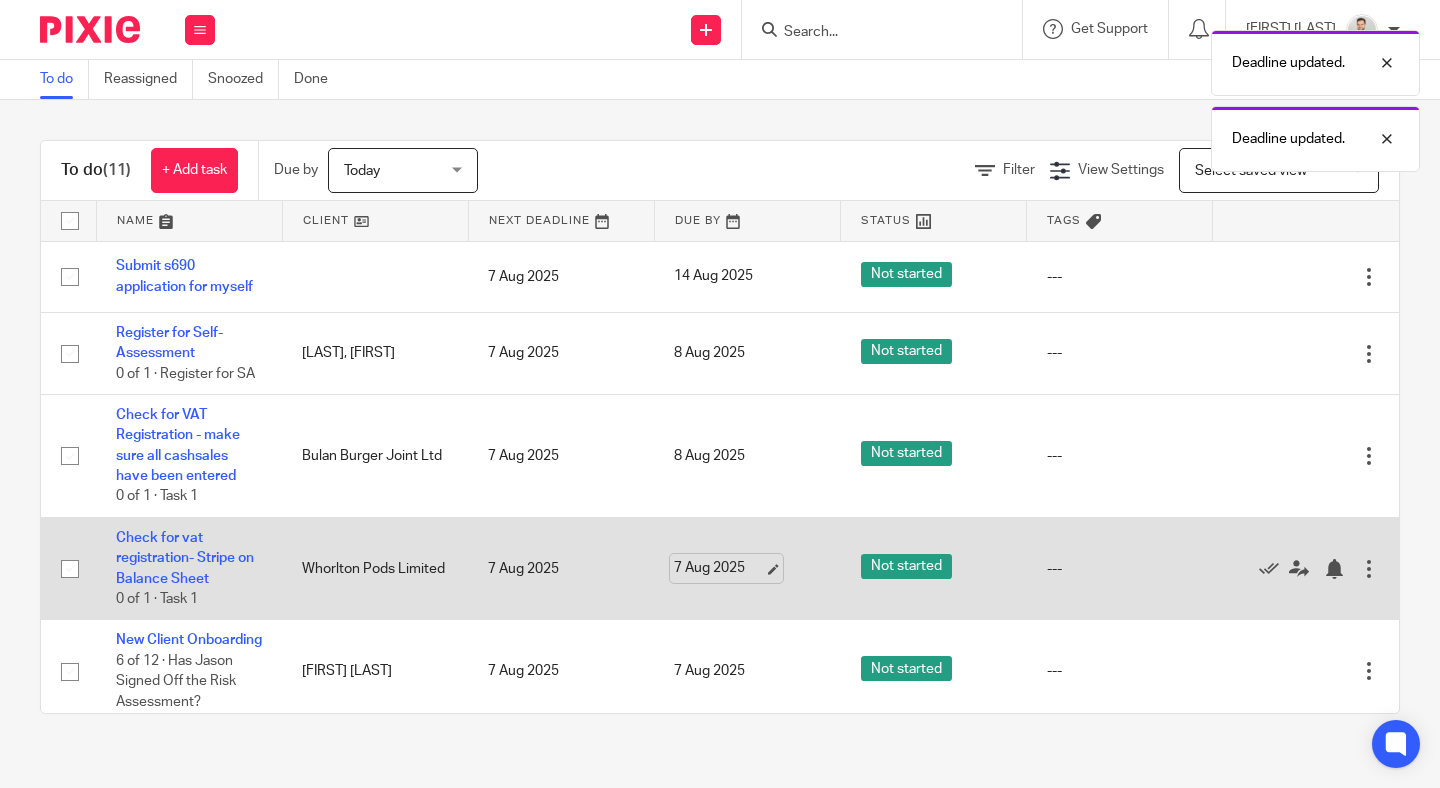 click on "7 Aug 2025" at bounding box center (719, 568) 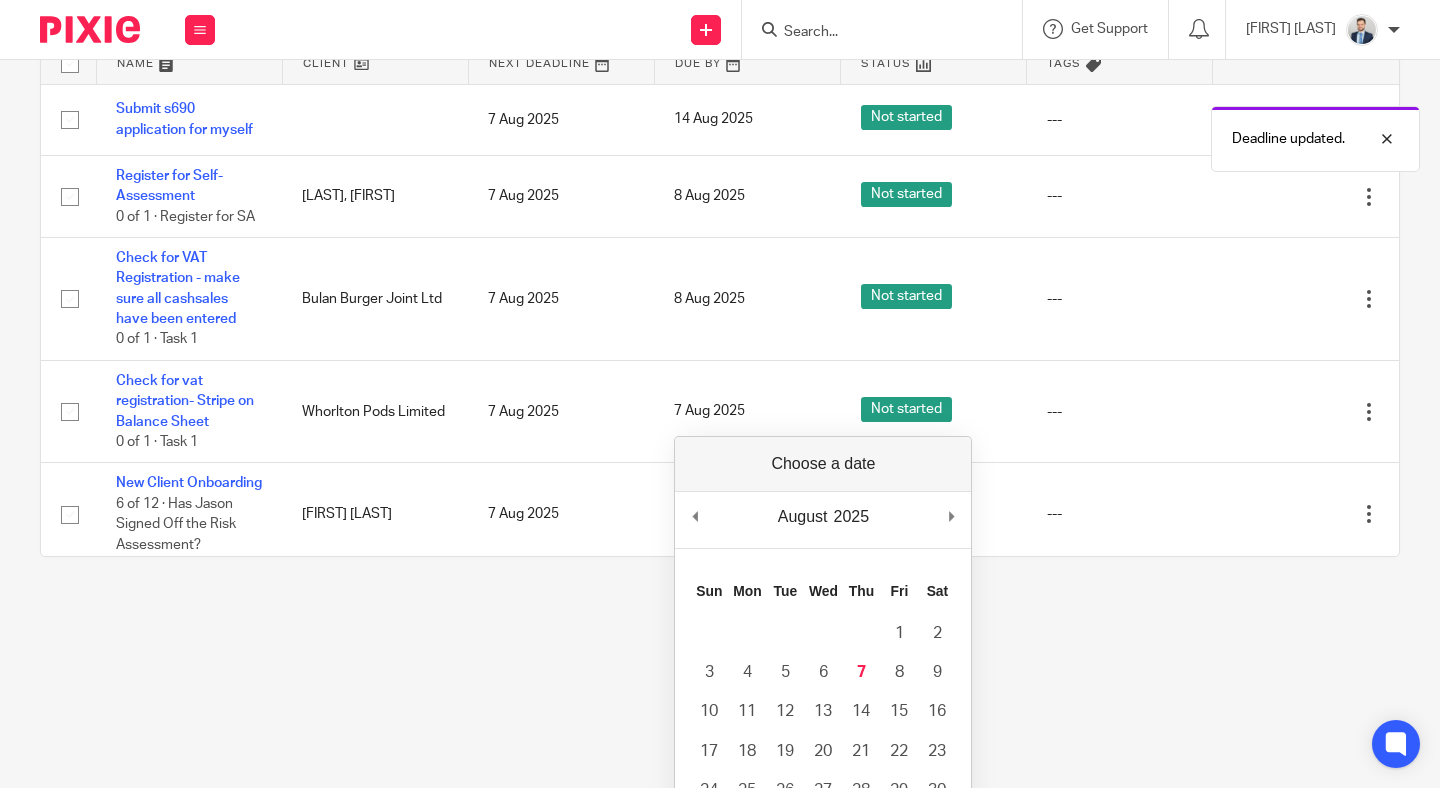 scroll, scrollTop: 156, scrollLeft: 0, axis: vertical 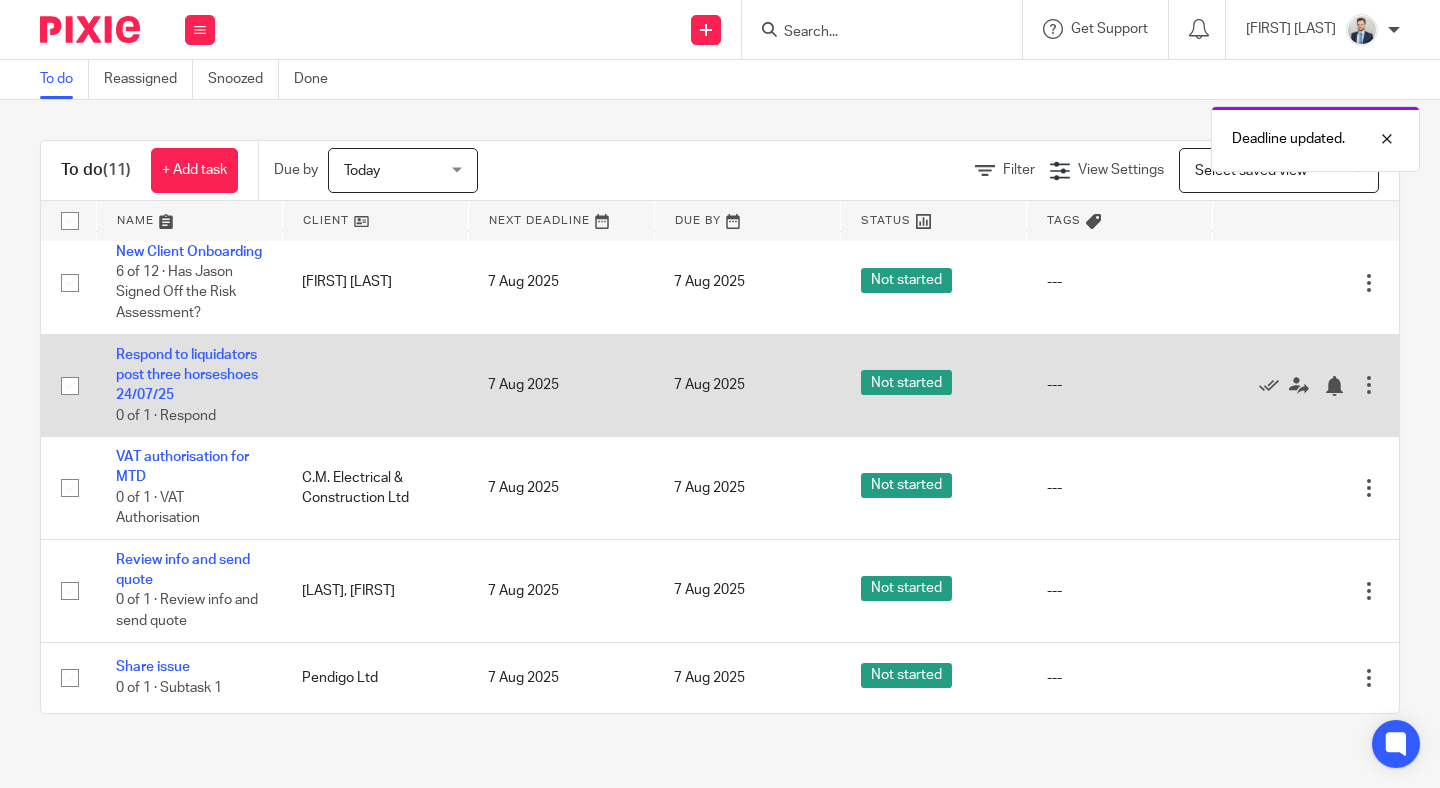 click on "7 Aug 2025" at bounding box center (747, 385) 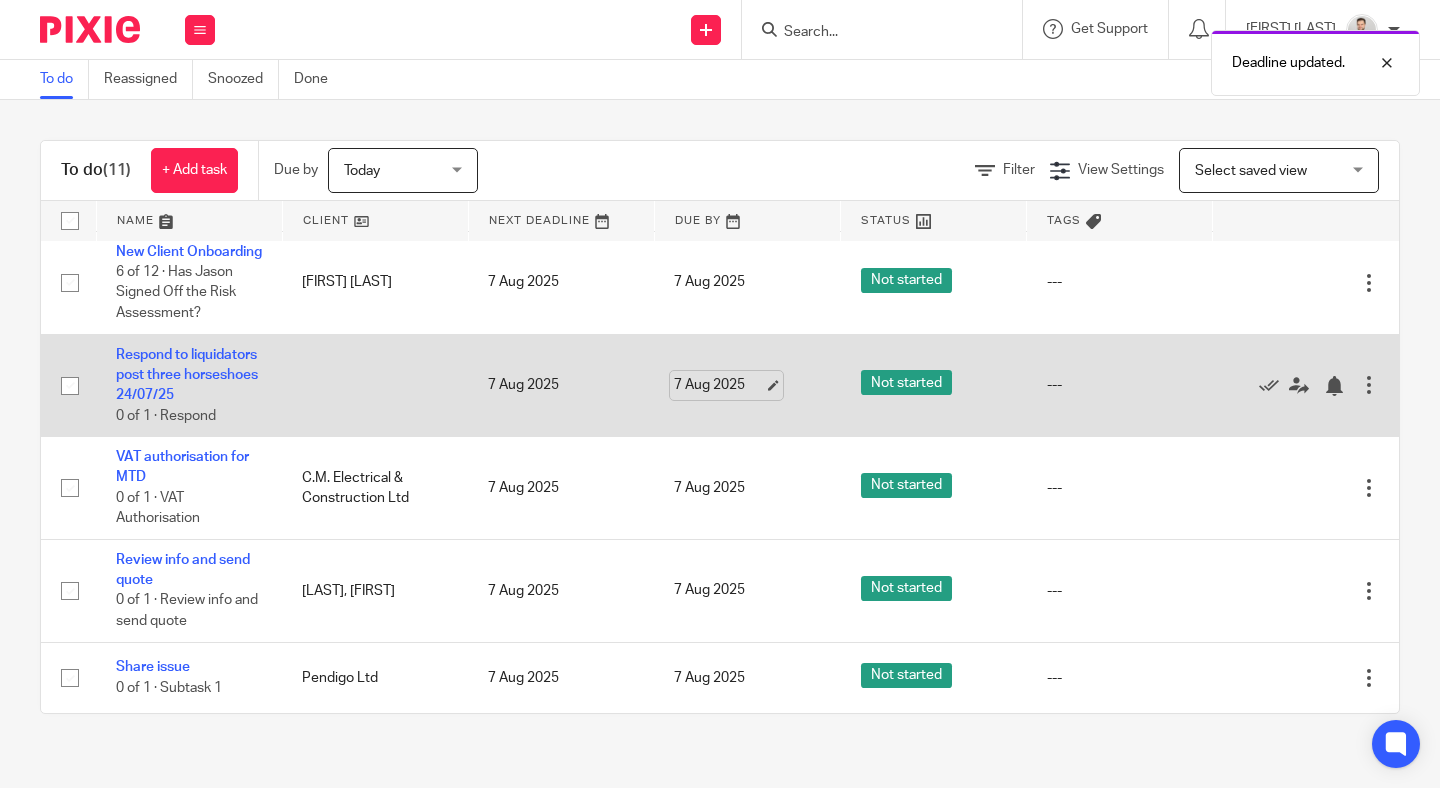 click on "7 Aug 2025" at bounding box center (719, 385) 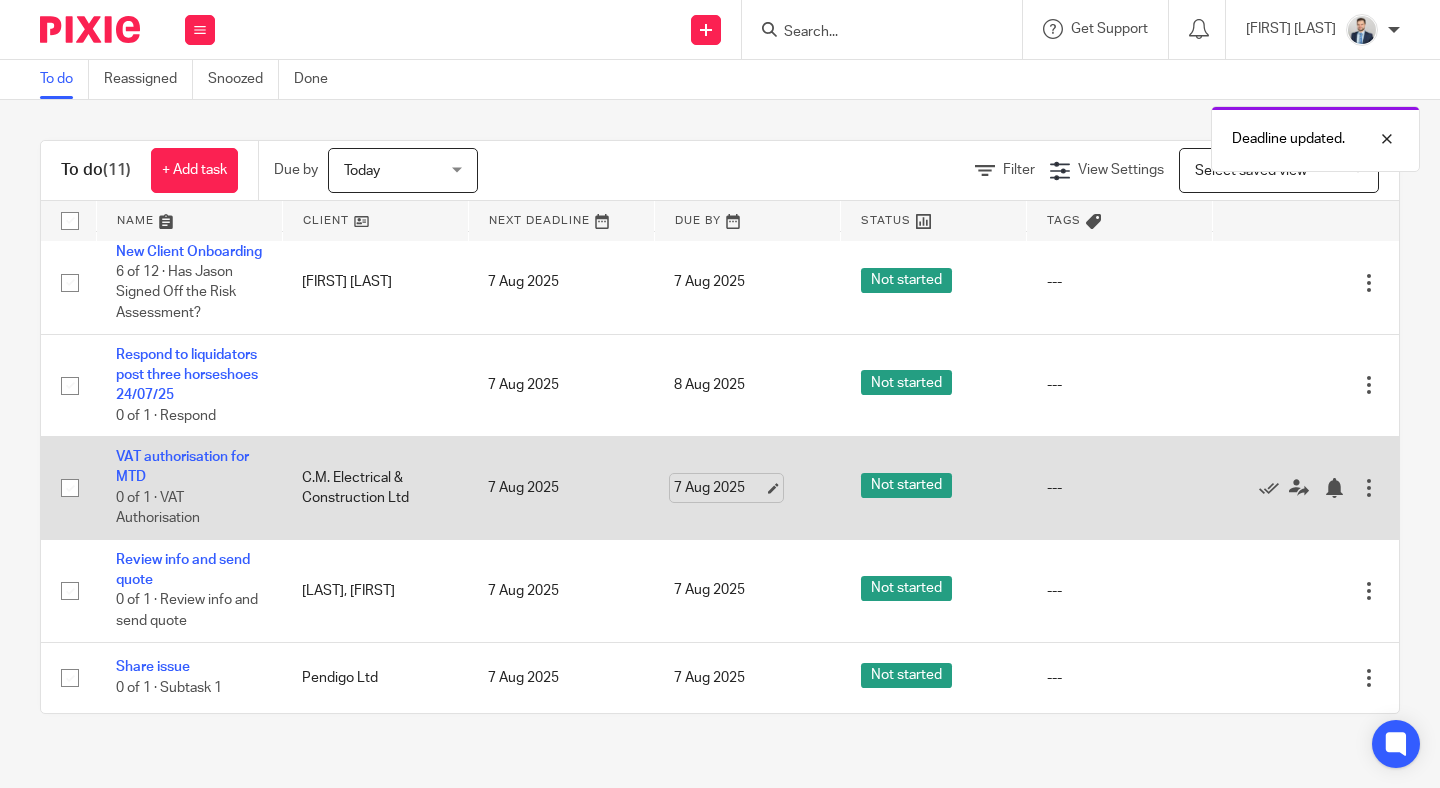 click on "7 Aug 2025" at bounding box center [719, 488] 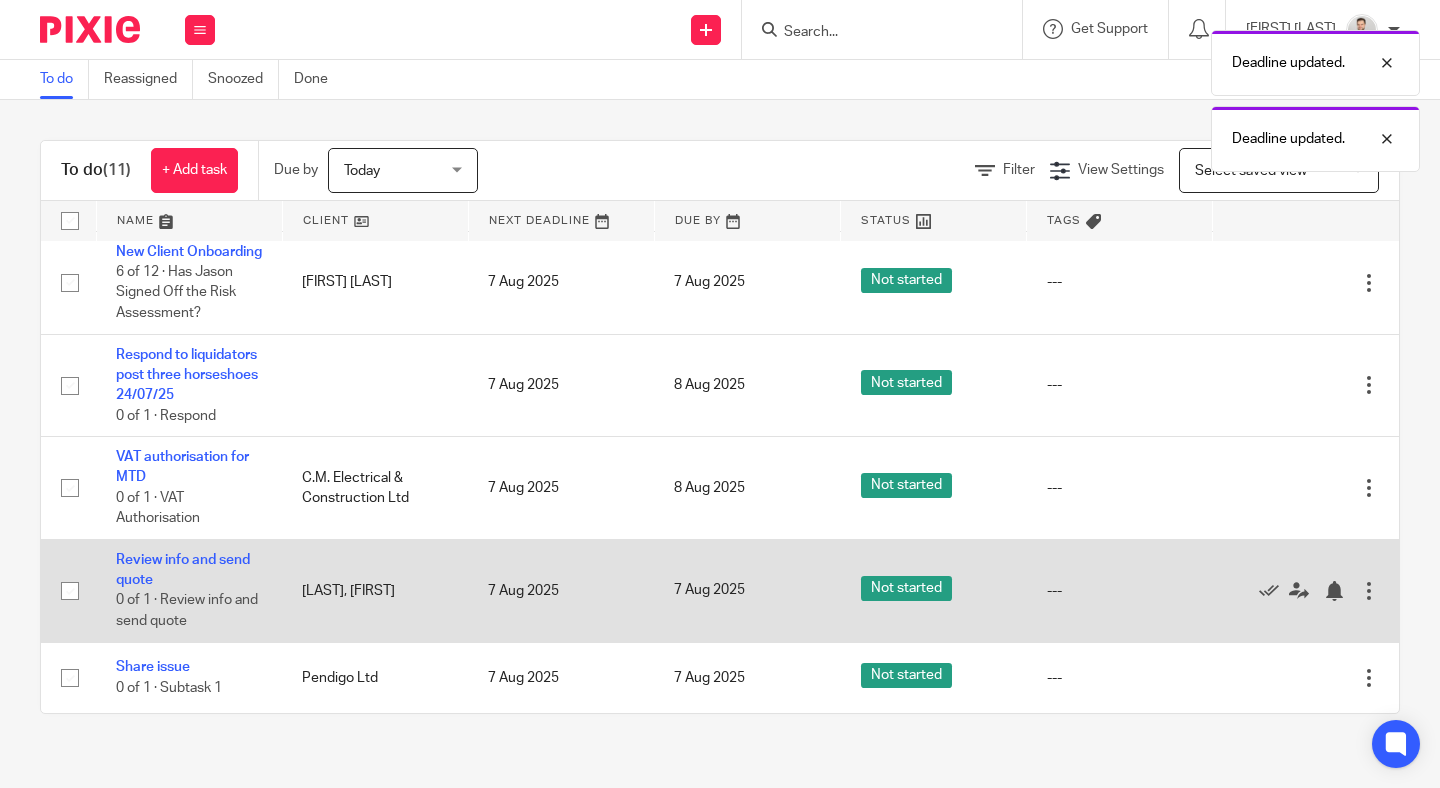 scroll, scrollTop: 549, scrollLeft: 0, axis: vertical 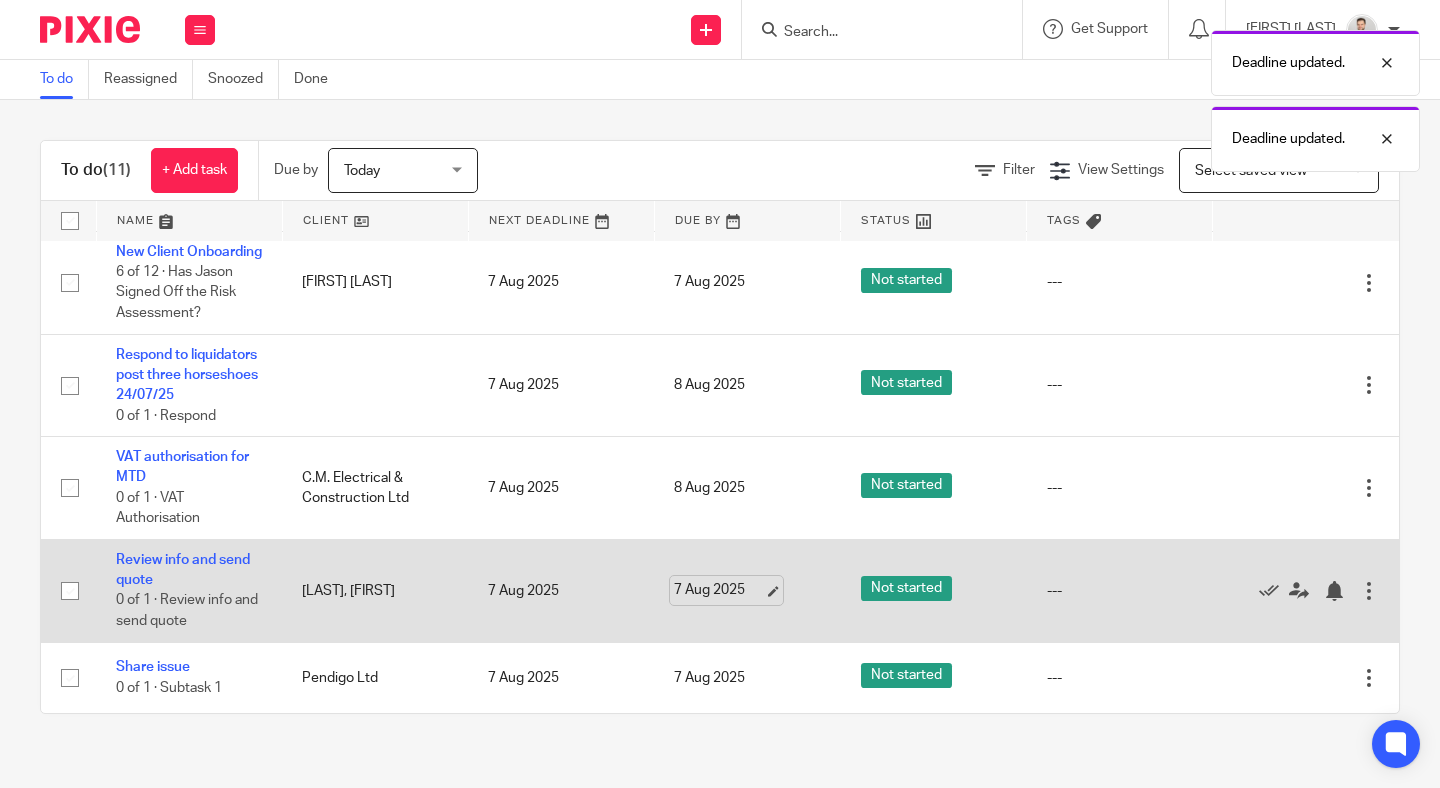 click on "7 Aug 2025" at bounding box center (719, 590) 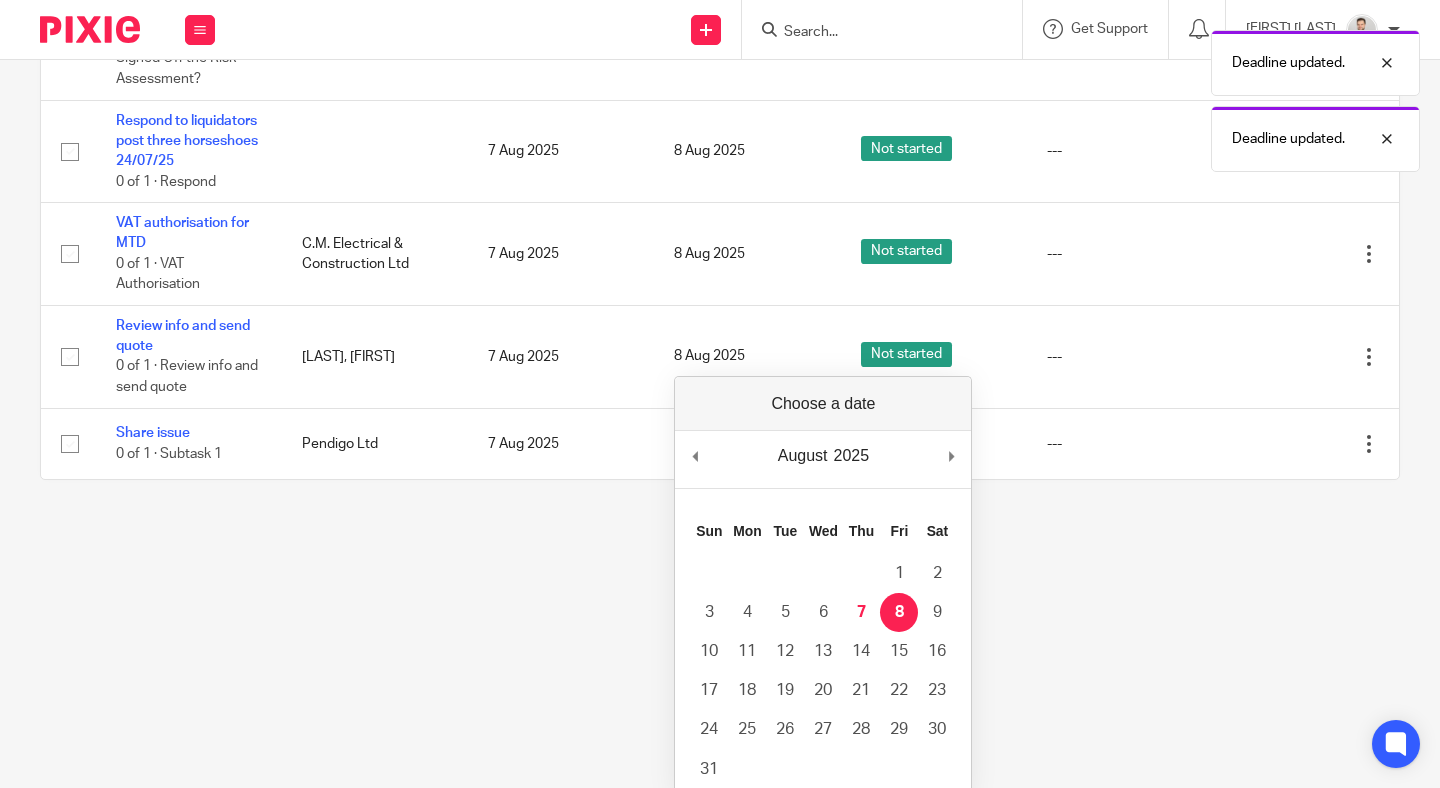 scroll, scrollTop: 0, scrollLeft: 0, axis: both 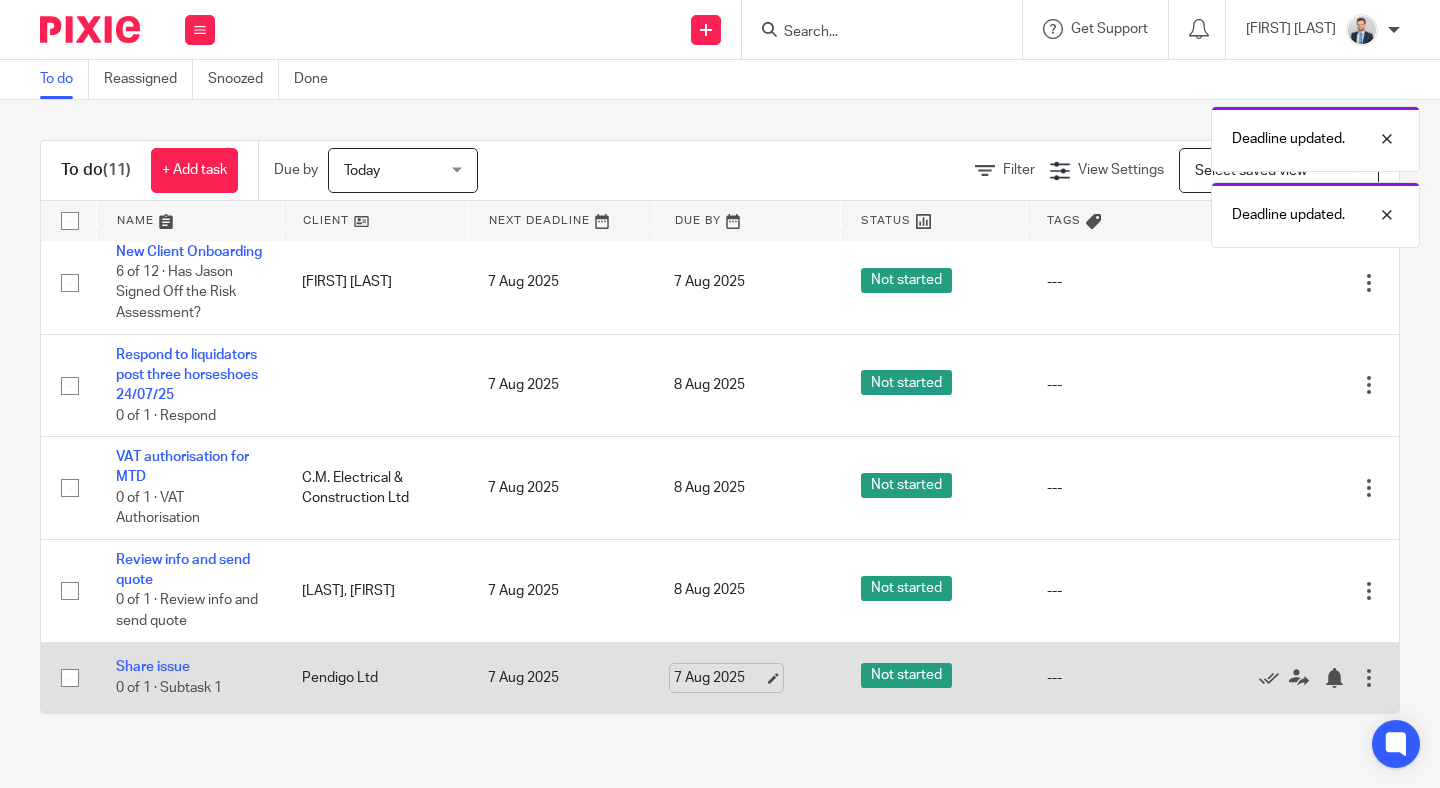 click on "7 Aug 2025" at bounding box center (719, 678) 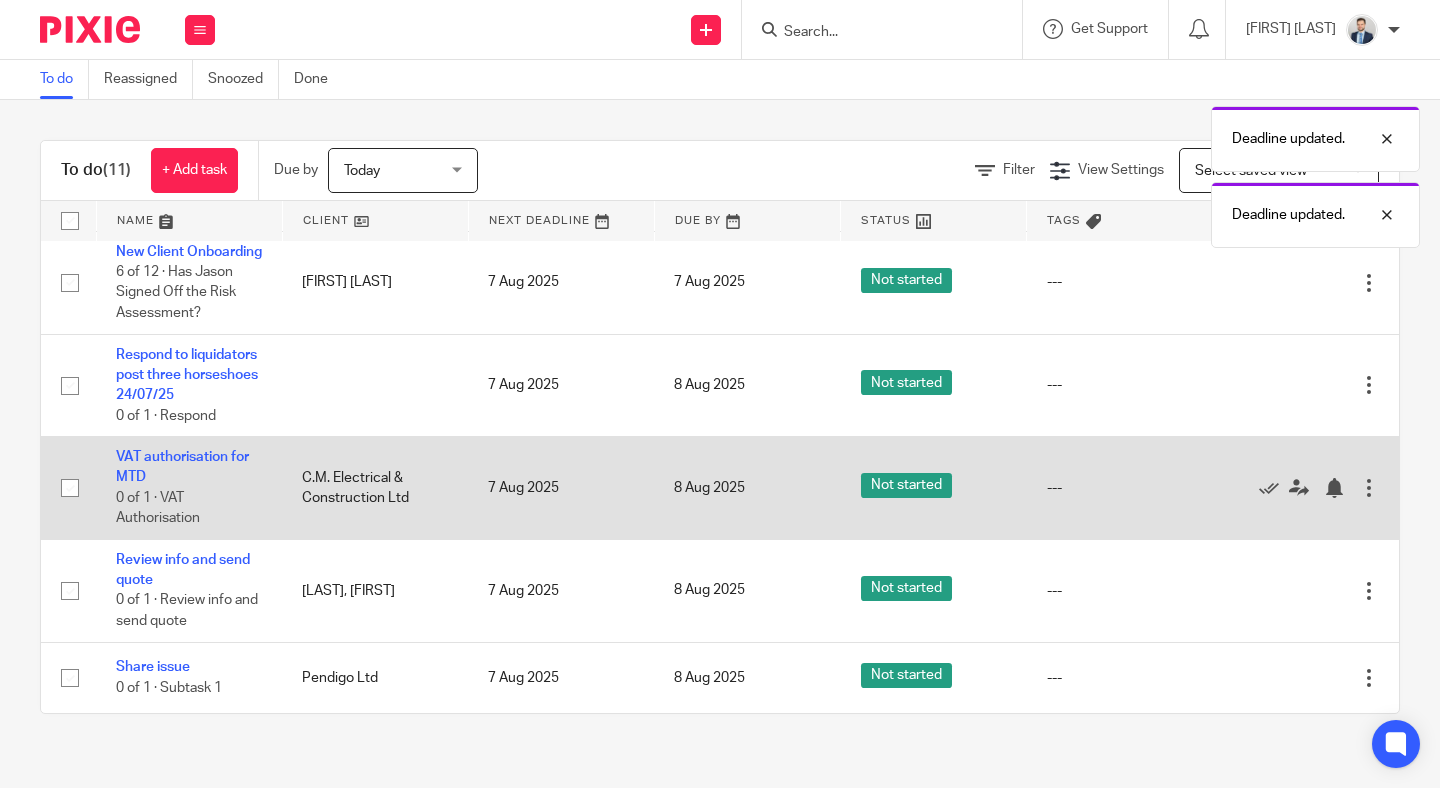 scroll, scrollTop: 0, scrollLeft: 0, axis: both 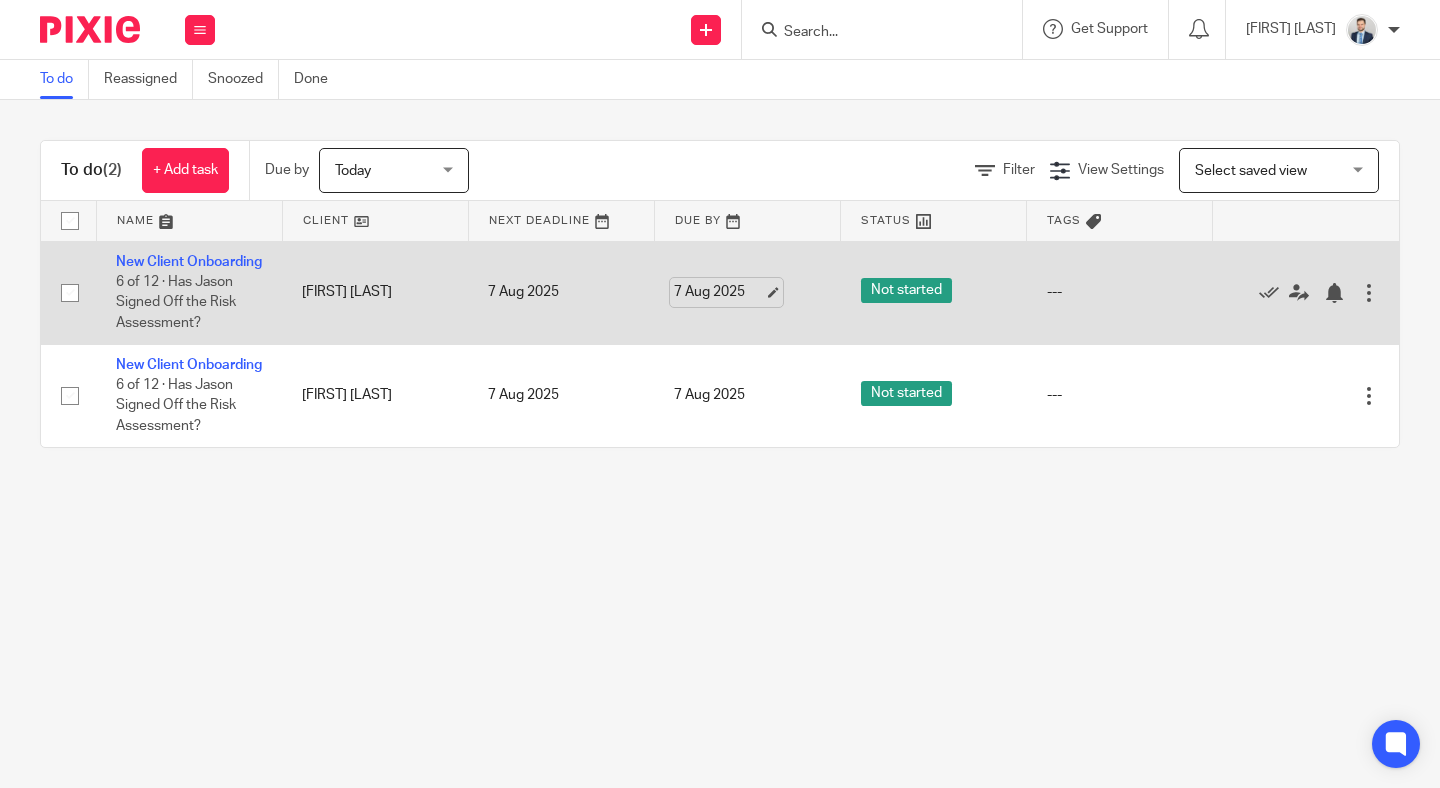 click on "7 Aug 2025" at bounding box center (719, 292) 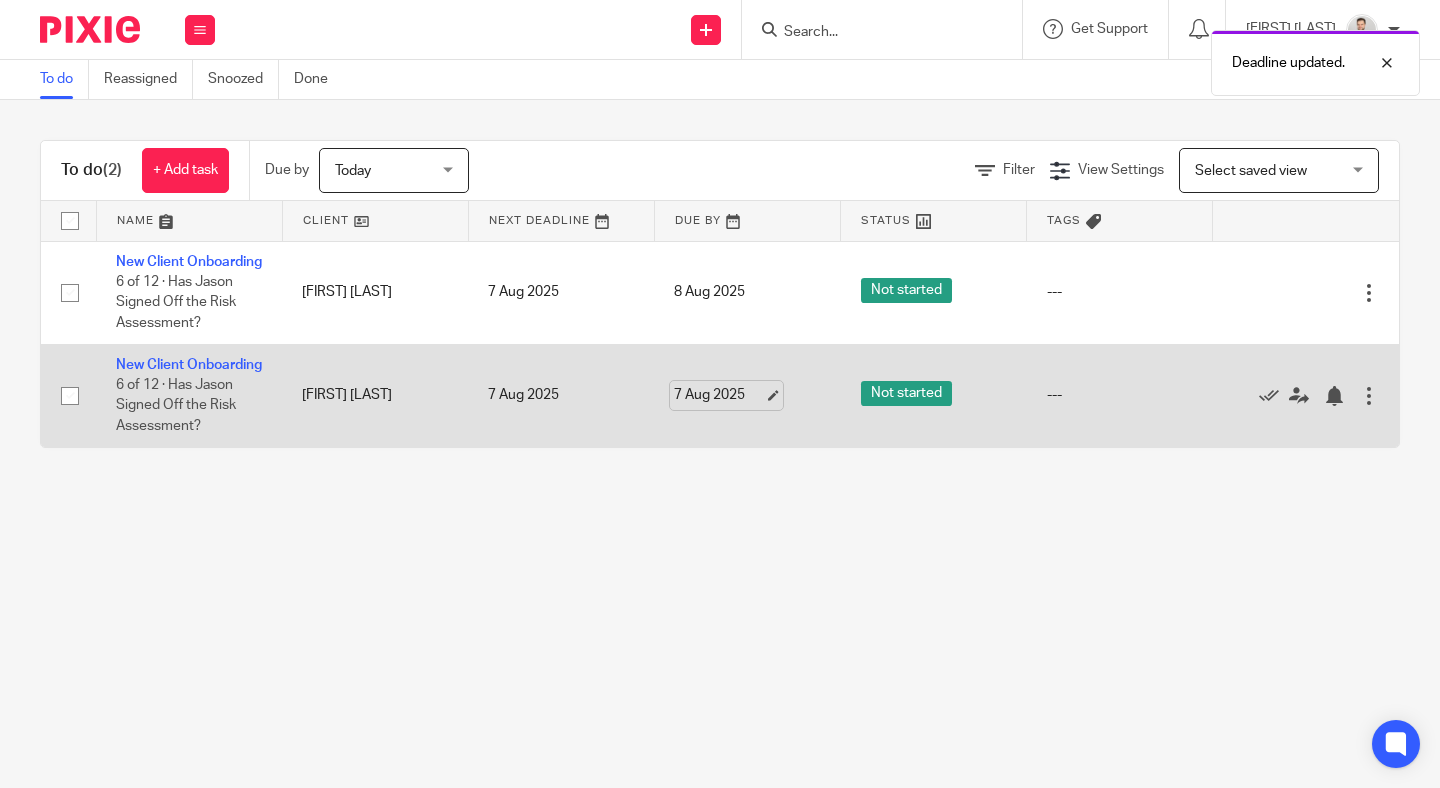click on "7 Aug 2025" at bounding box center [719, 395] 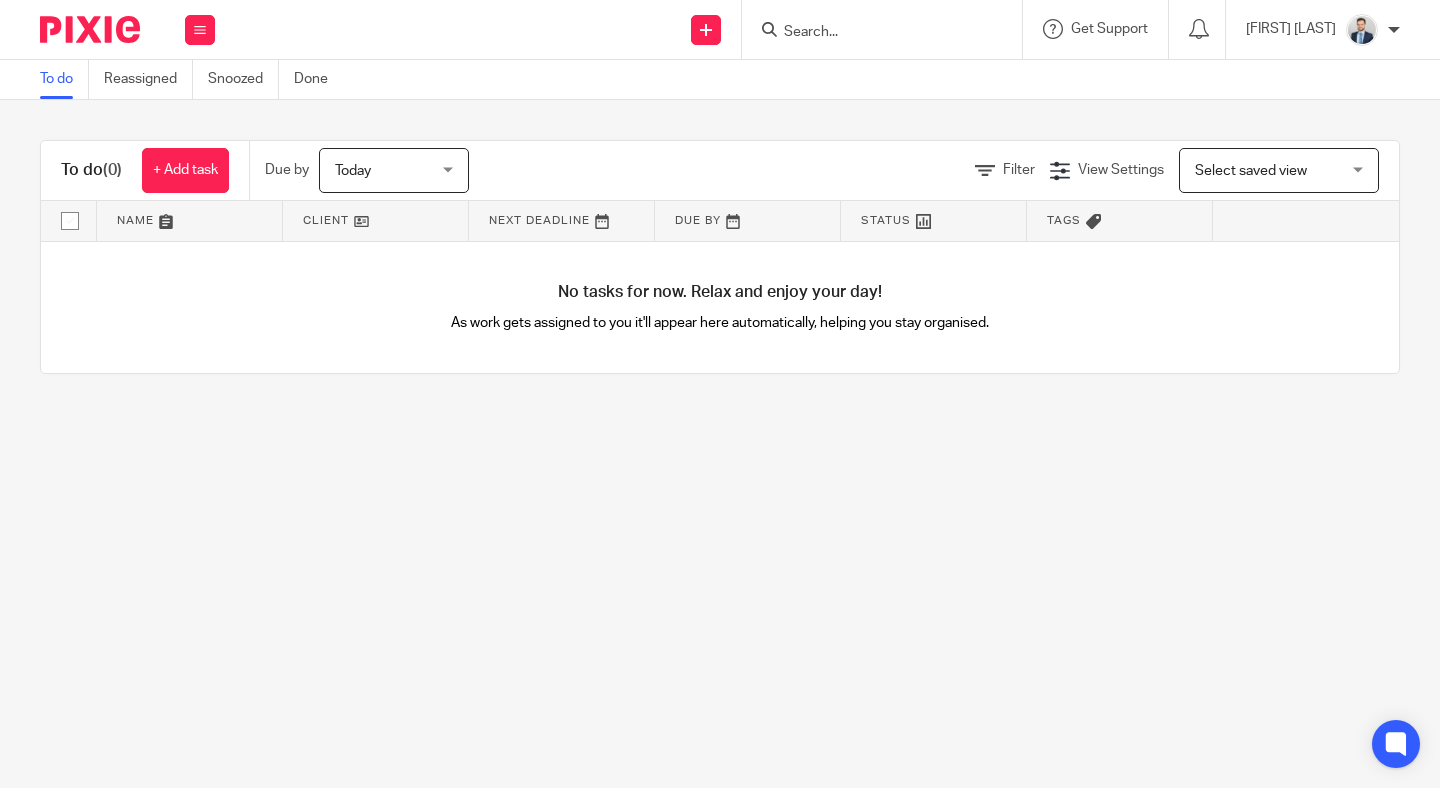 scroll, scrollTop: 0, scrollLeft: 0, axis: both 